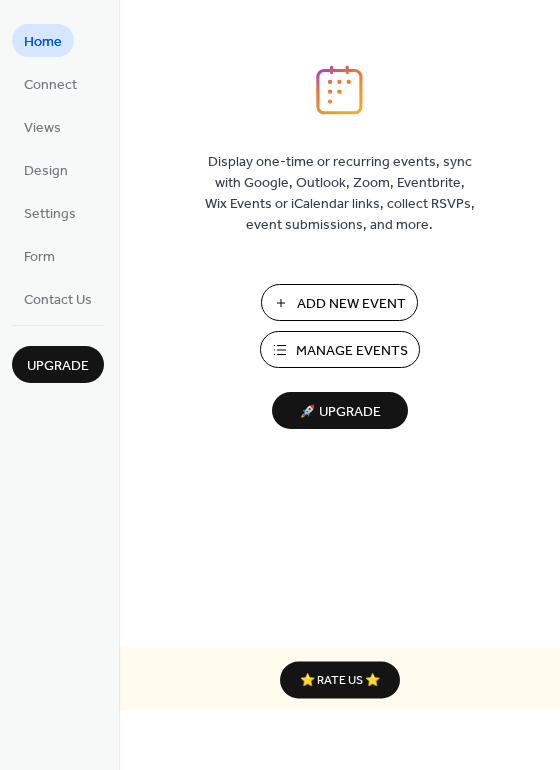 scroll, scrollTop: 0, scrollLeft: 0, axis: both 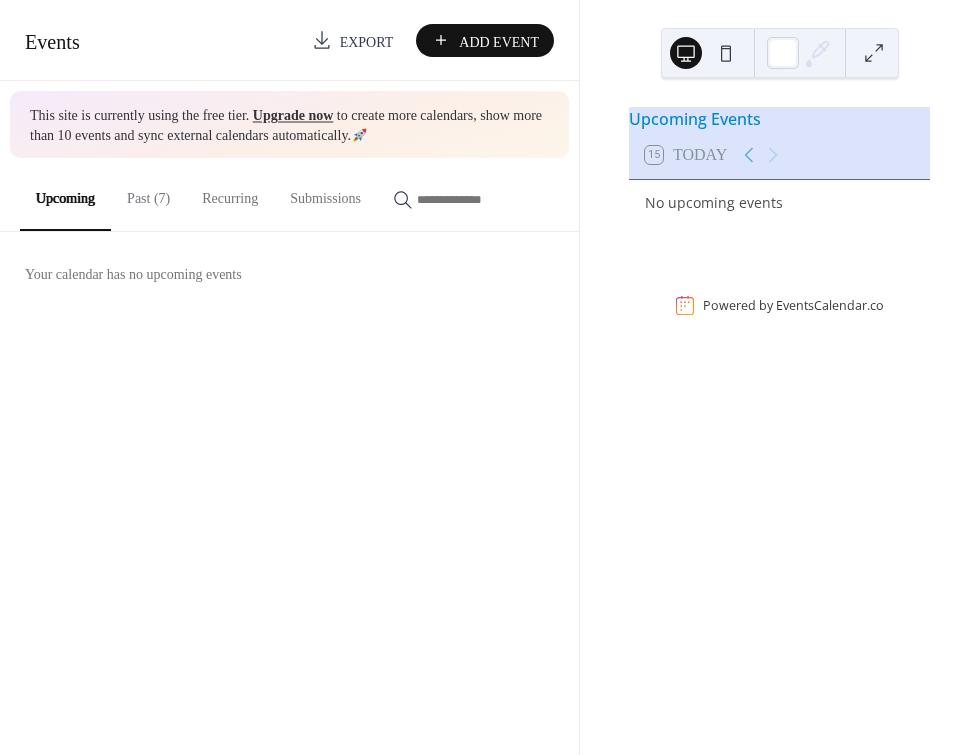 click on "Past (7)" at bounding box center (148, 193) 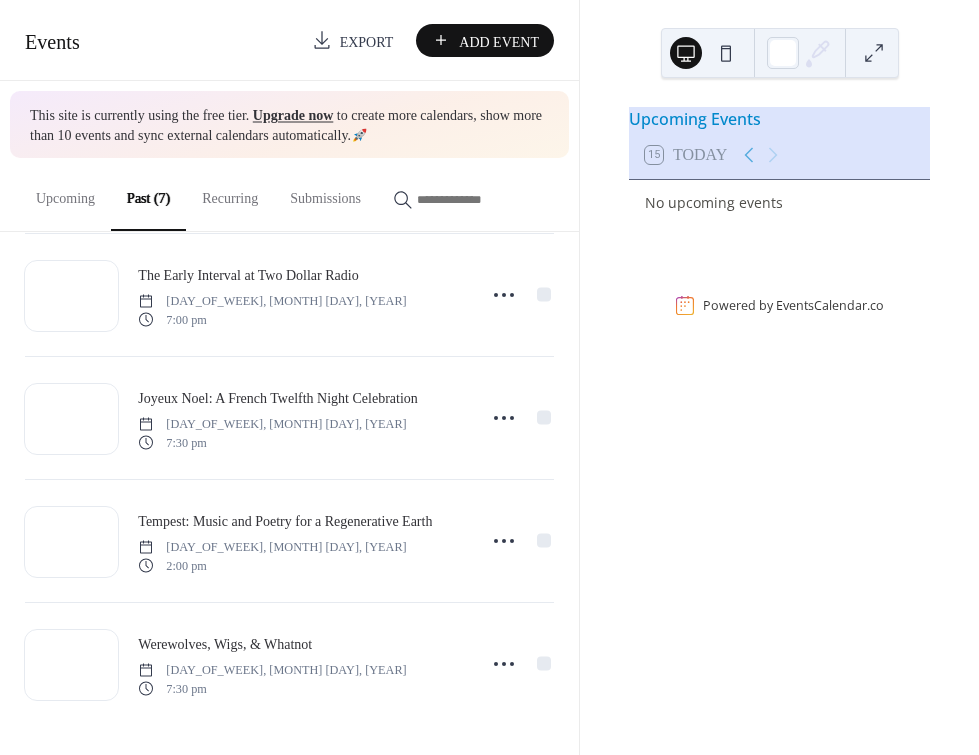 scroll, scrollTop: 414, scrollLeft: 0, axis: vertical 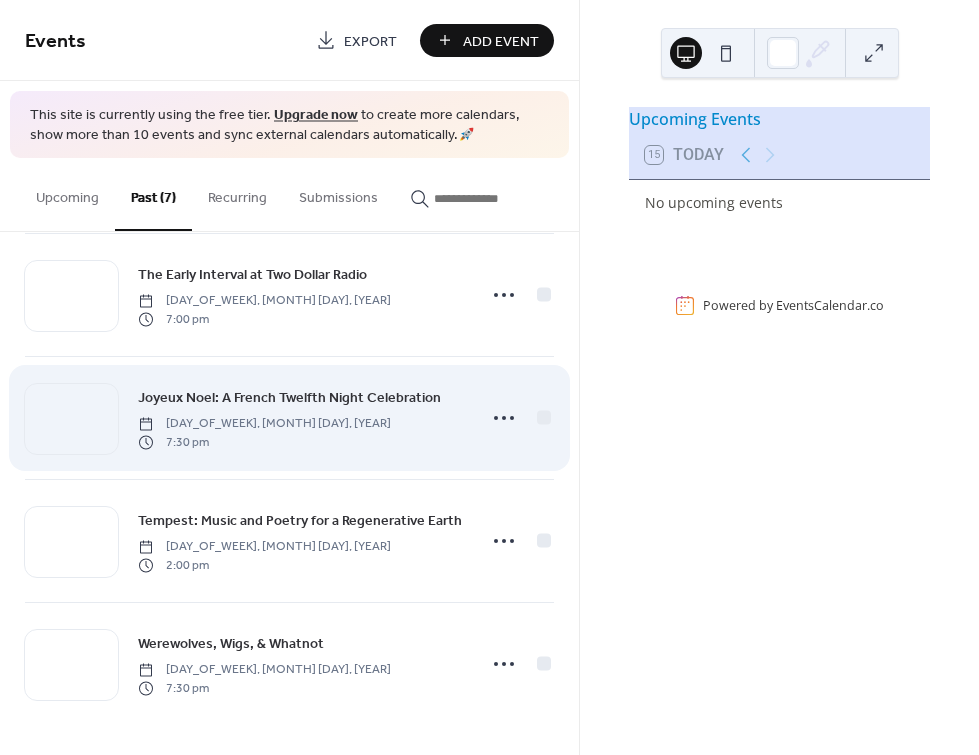 click on "Joyeux Noel: A French Twelfth Night Celebration" at bounding box center (289, 398) 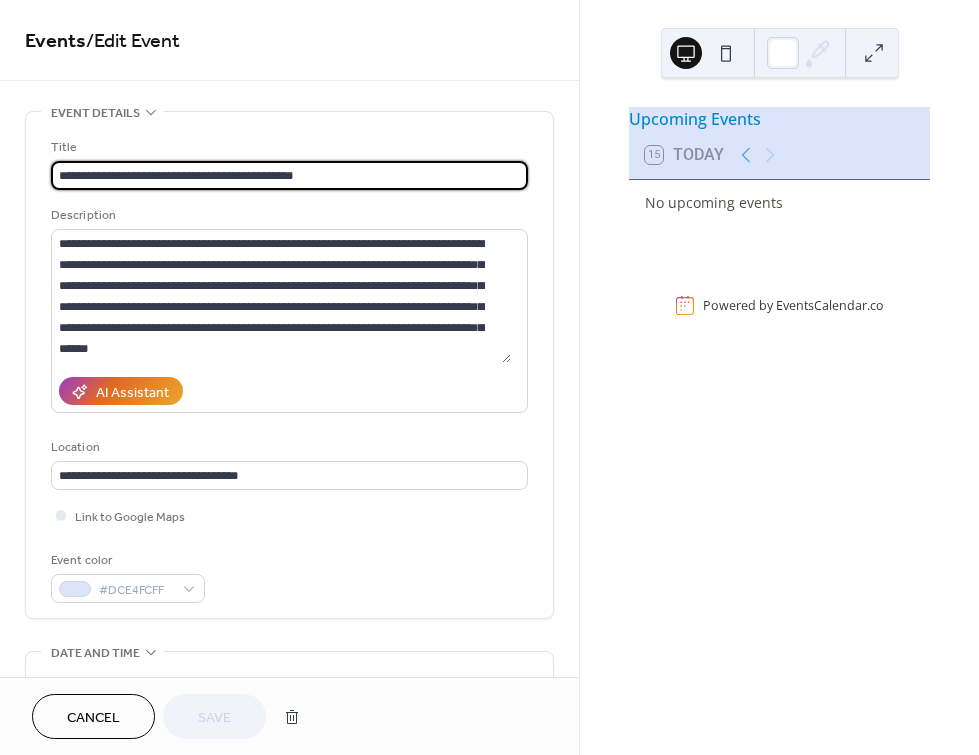 drag, startPoint x: 123, startPoint y: 176, endPoint x: 33, endPoint y: 179, distance: 90.04999 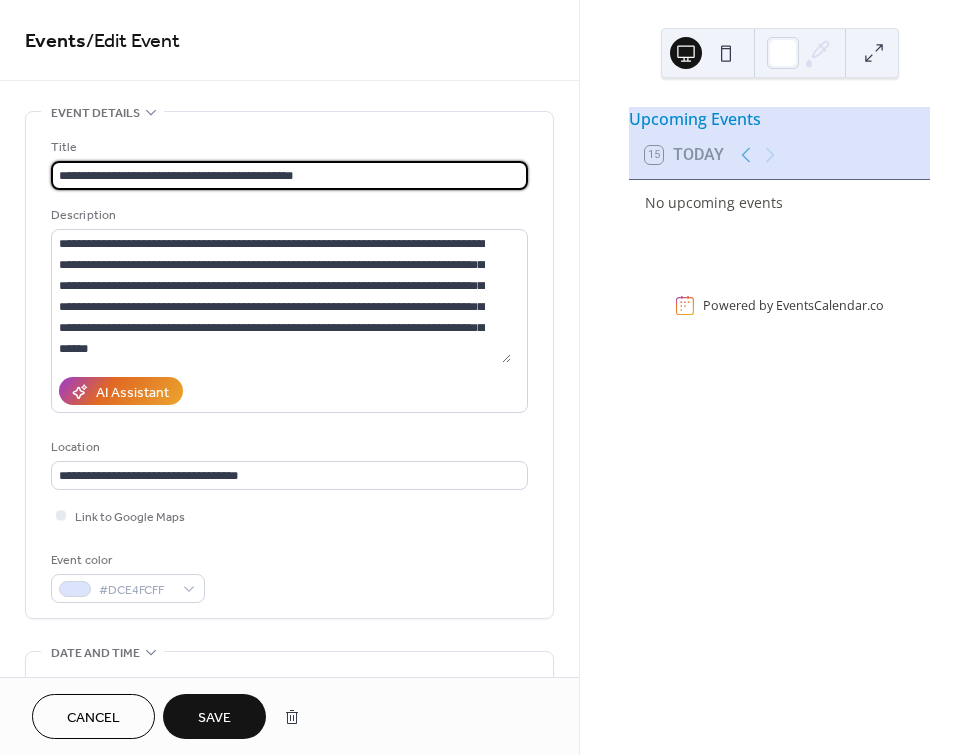 drag, startPoint x: 121, startPoint y: 177, endPoint x: 170, endPoint y: 183, distance: 49.365982 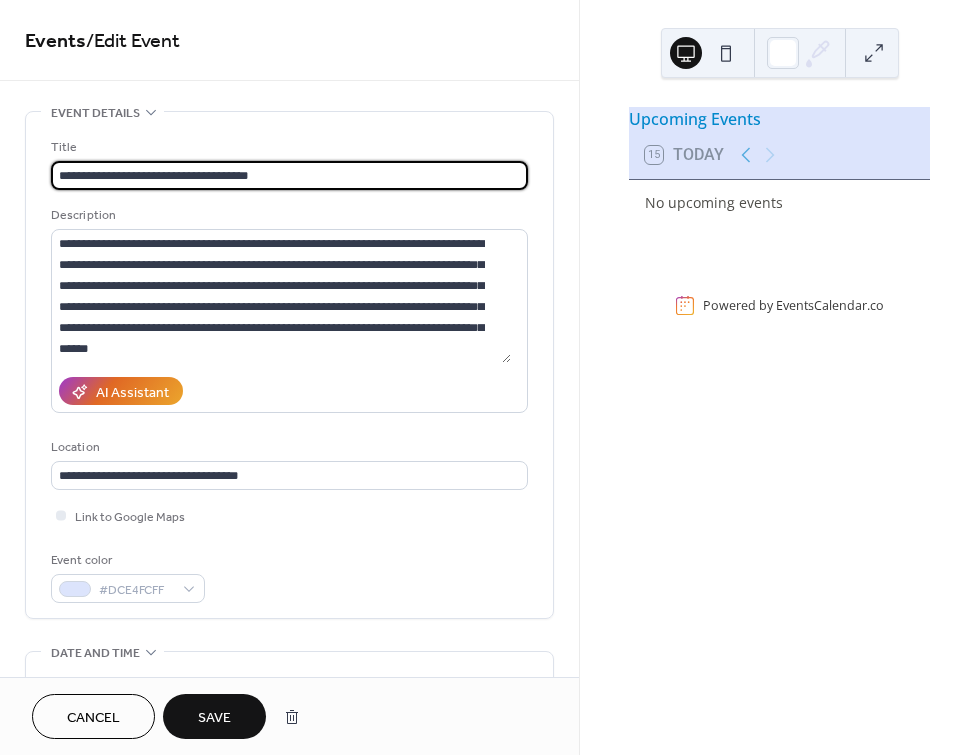 click on "**********" at bounding box center (289, 175) 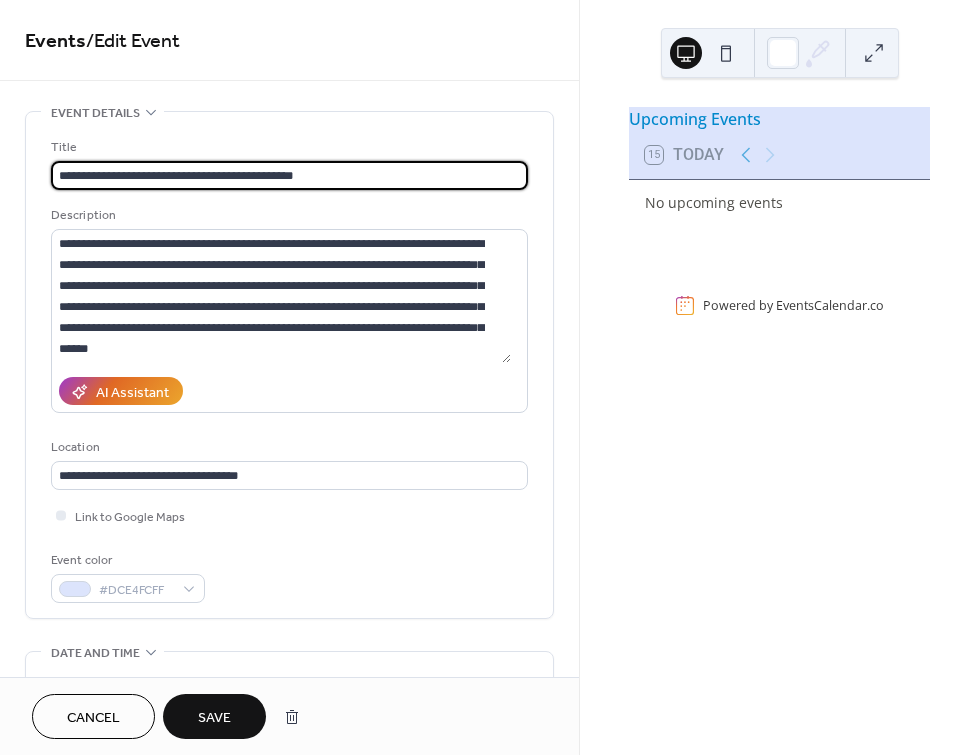 type on "**********" 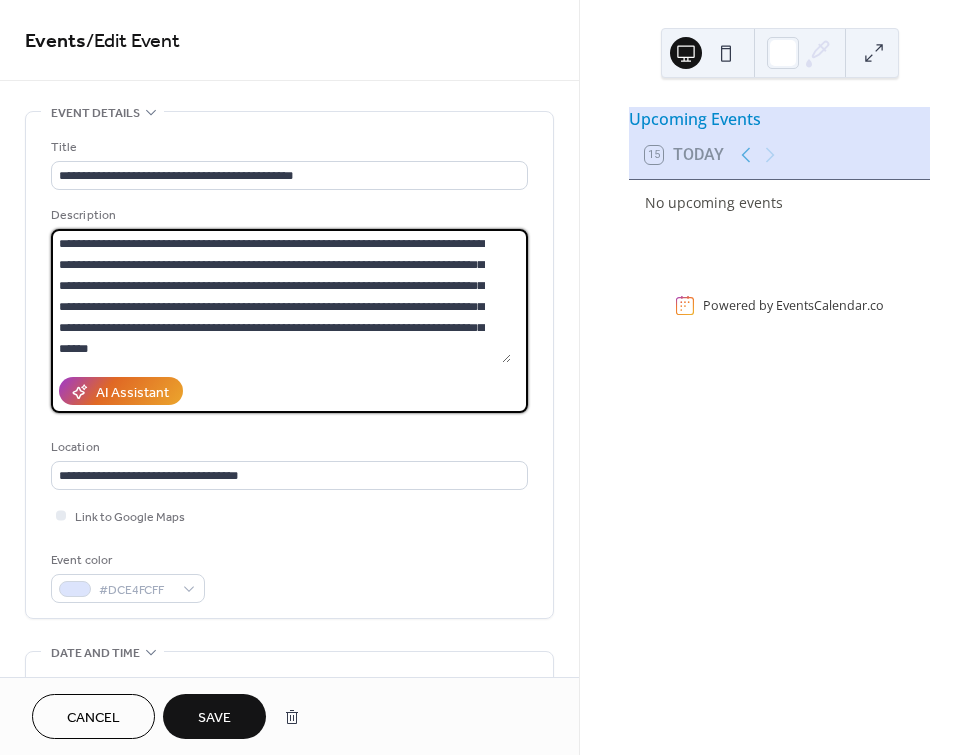 click on "**********" at bounding box center (281, 296) 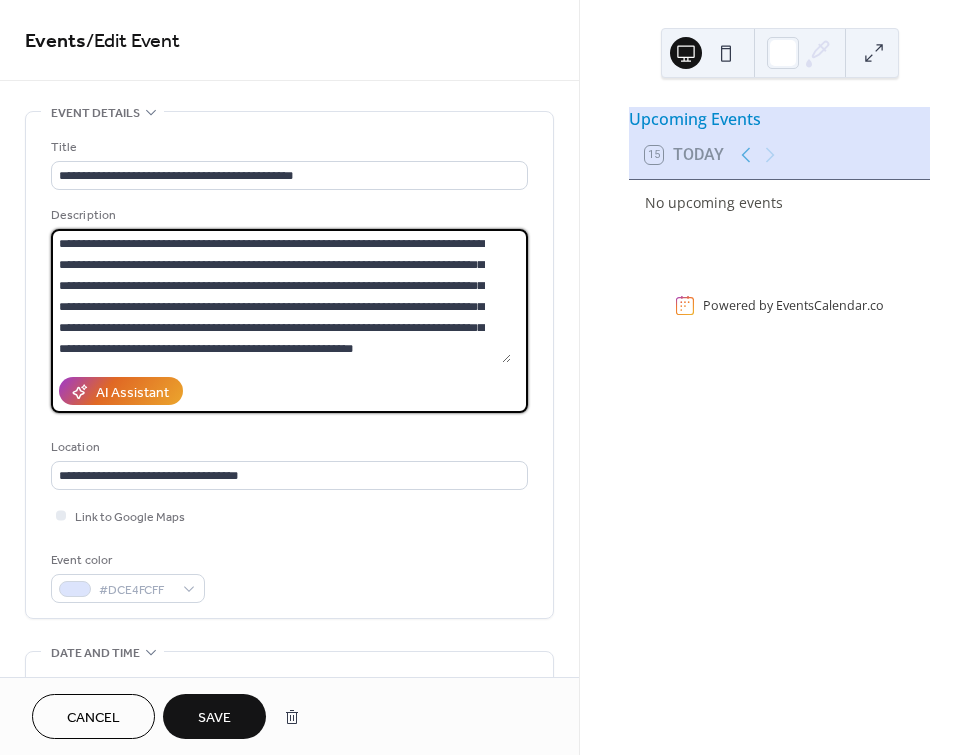 paste on "**********" 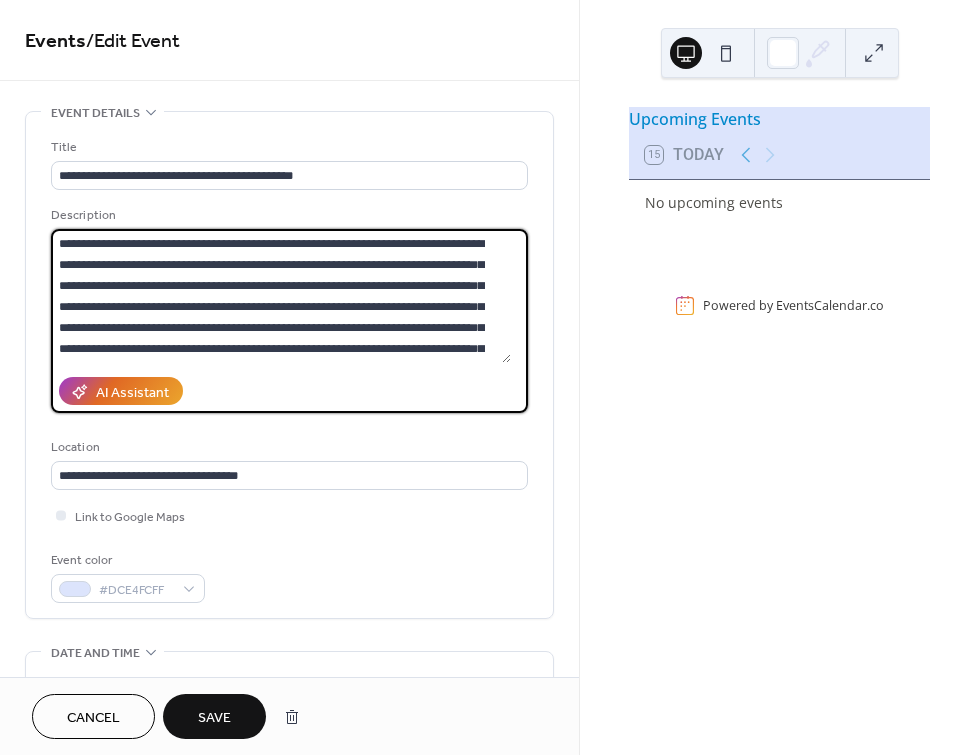 scroll, scrollTop: 81, scrollLeft: 0, axis: vertical 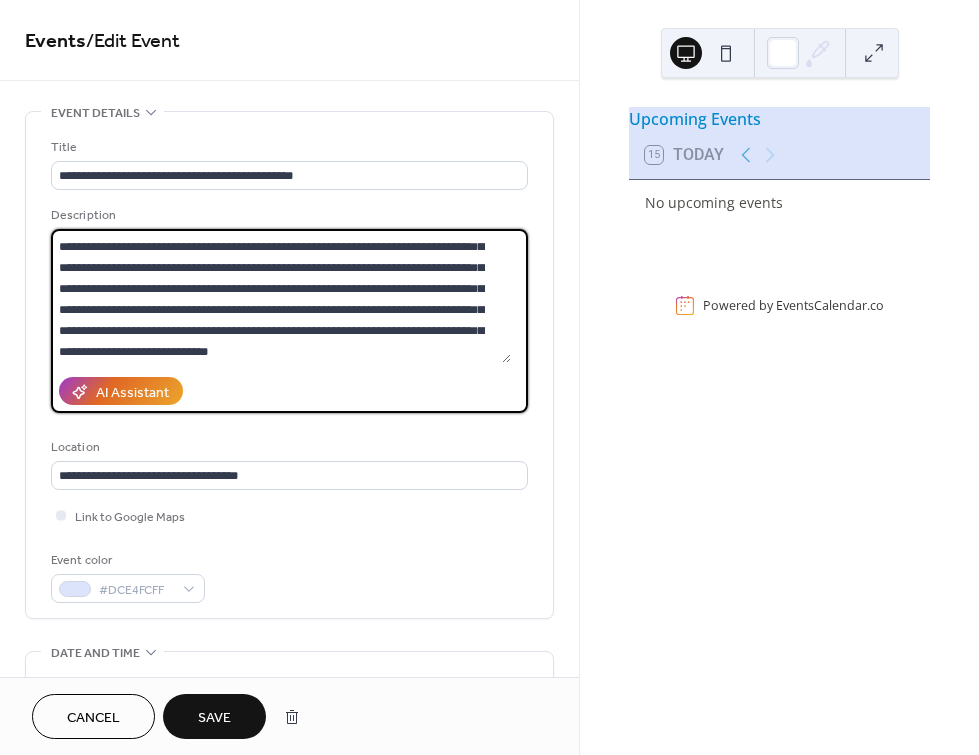 click on "**********" at bounding box center (281, 296) 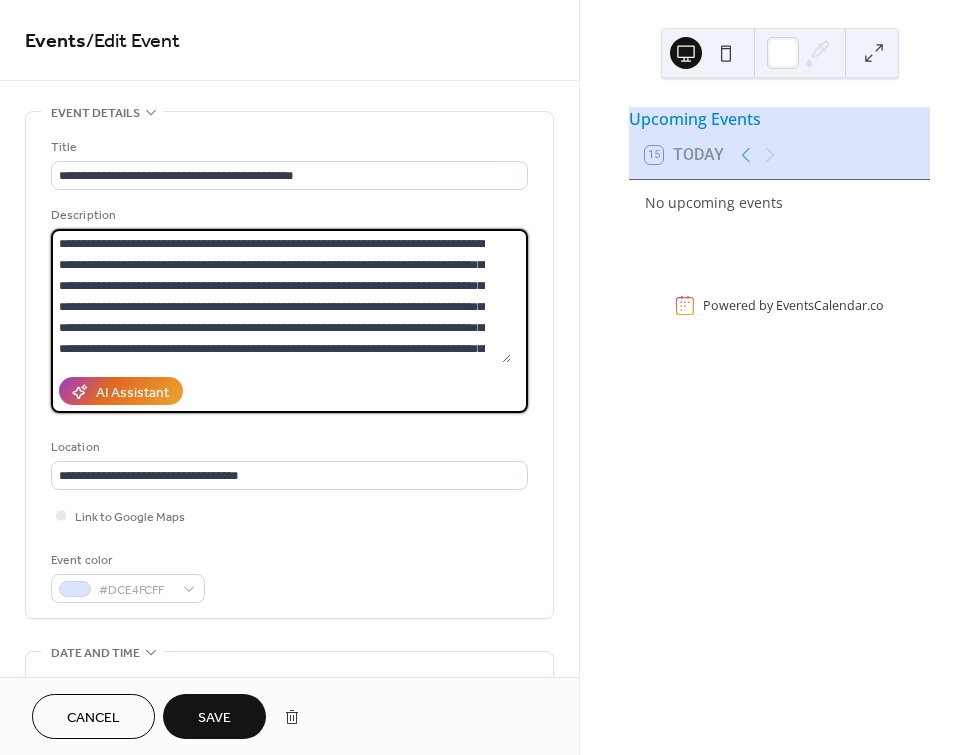 scroll, scrollTop: 84, scrollLeft: 0, axis: vertical 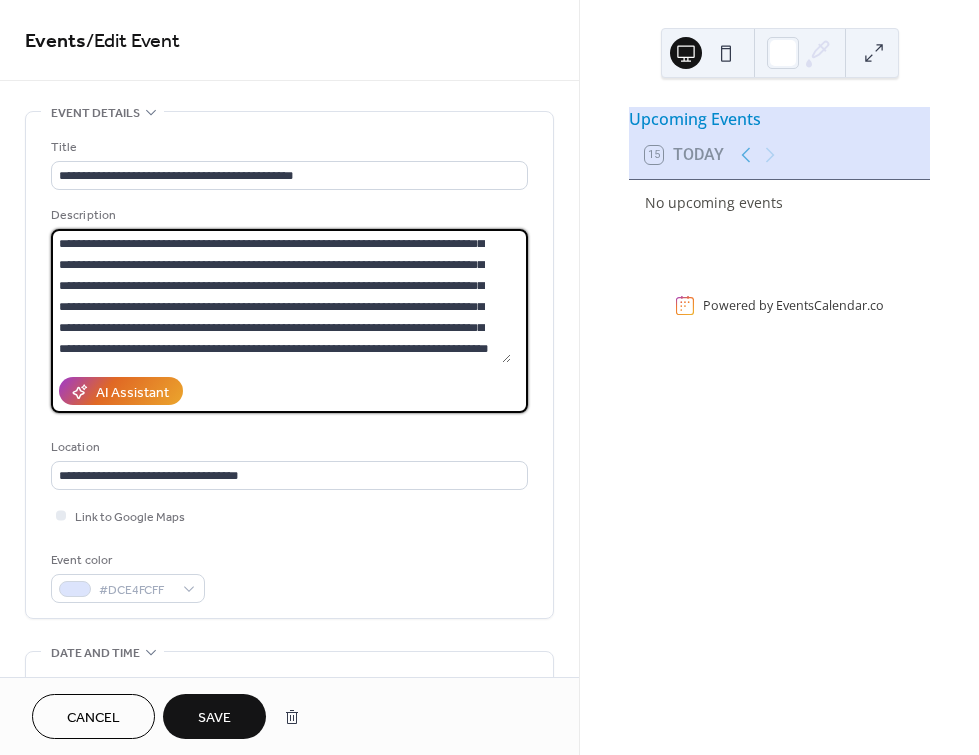 click on "**********" at bounding box center [281, 296] 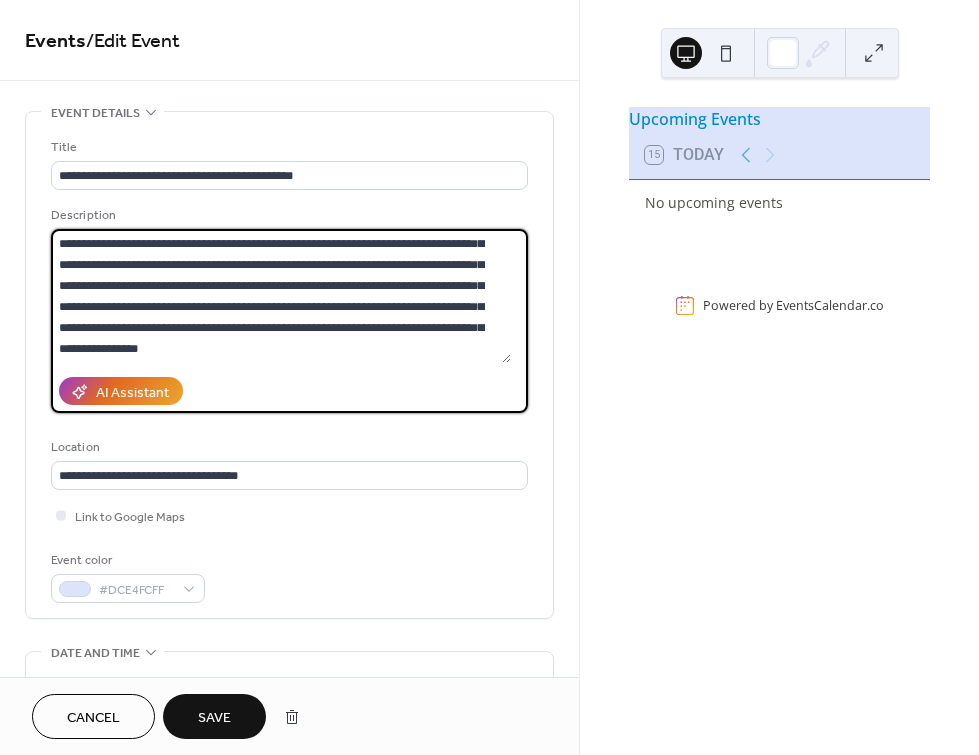 click on "**********" at bounding box center (281, 296) 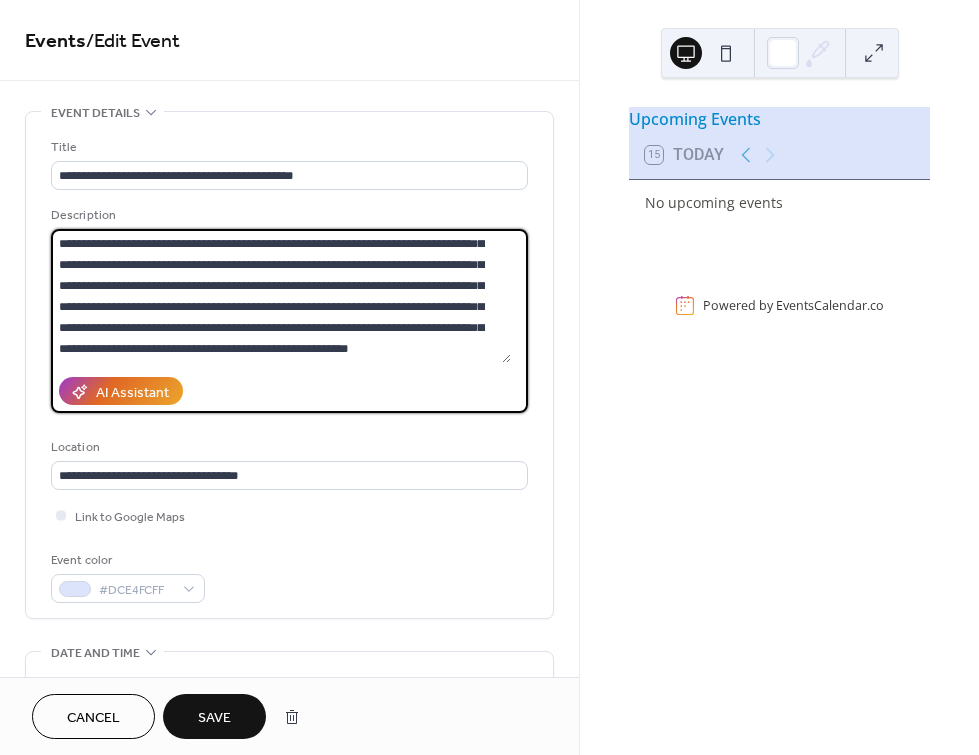 click on "**********" at bounding box center [281, 296] 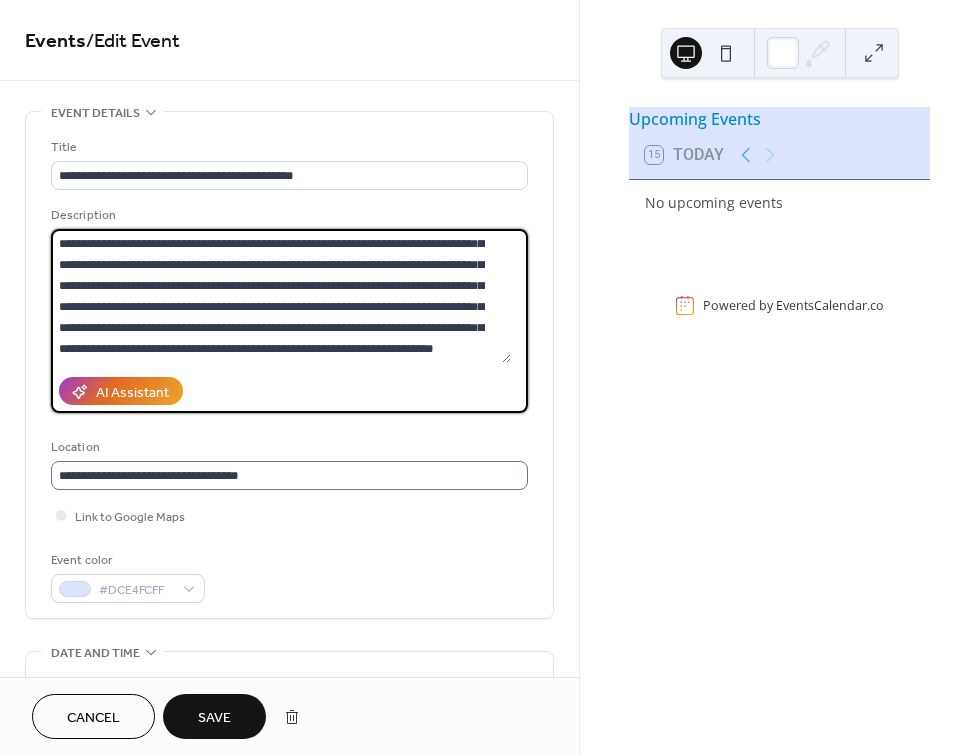 type on "**********" 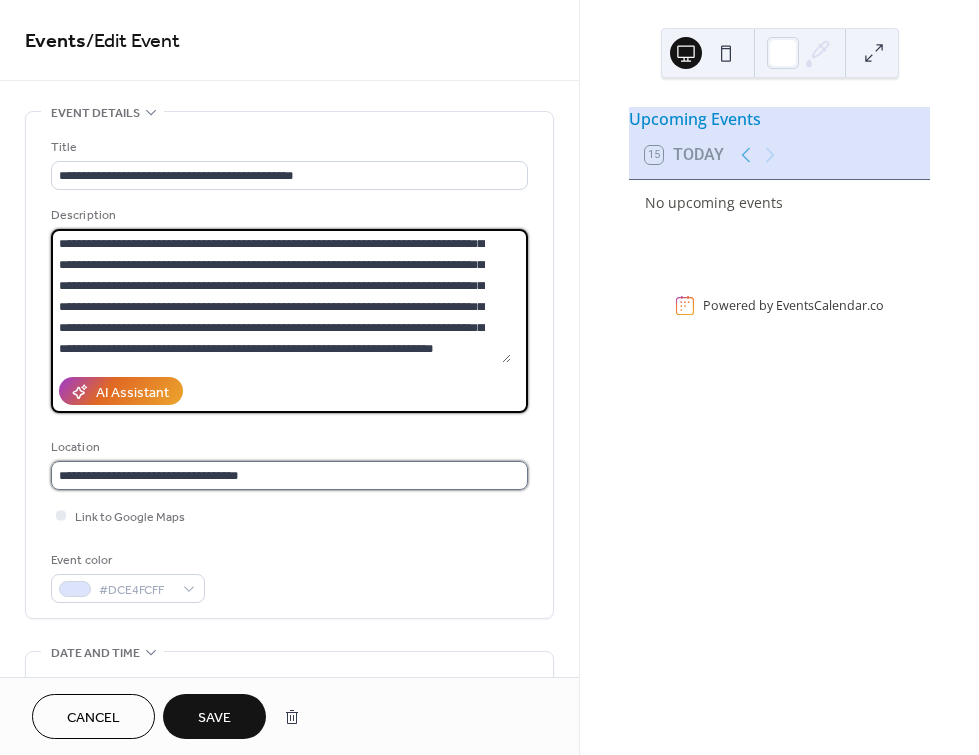 click on "**********" at bounding box center [289, 475] 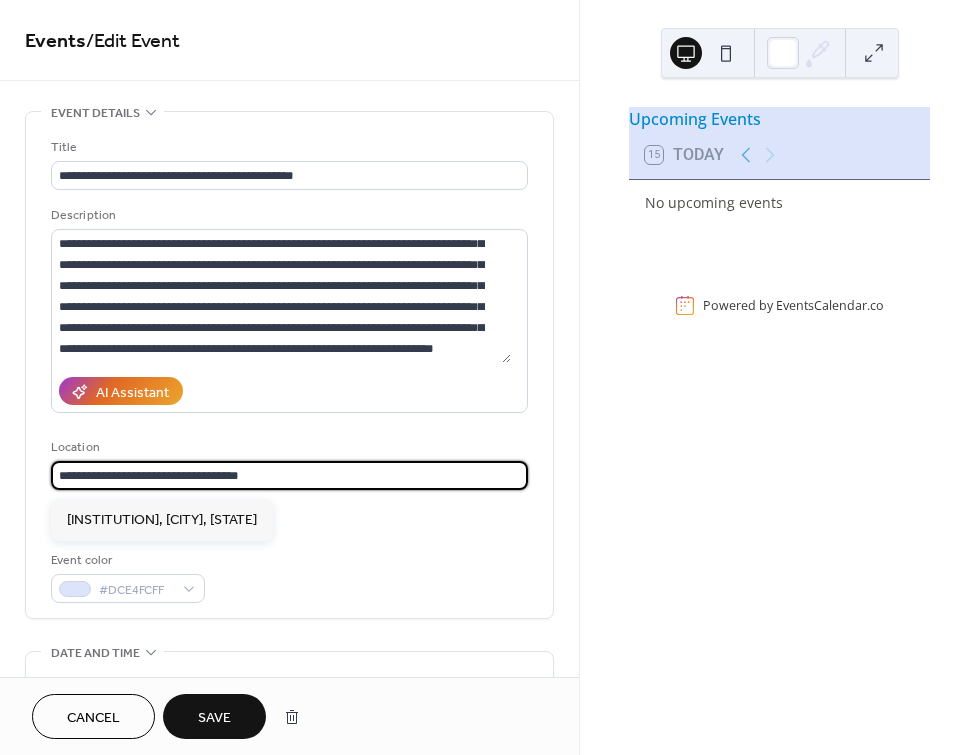 drag, startPoint x: 57, startPoint y: 476, endPoint x: 172, endPoint y: 477, distance: 115.00435 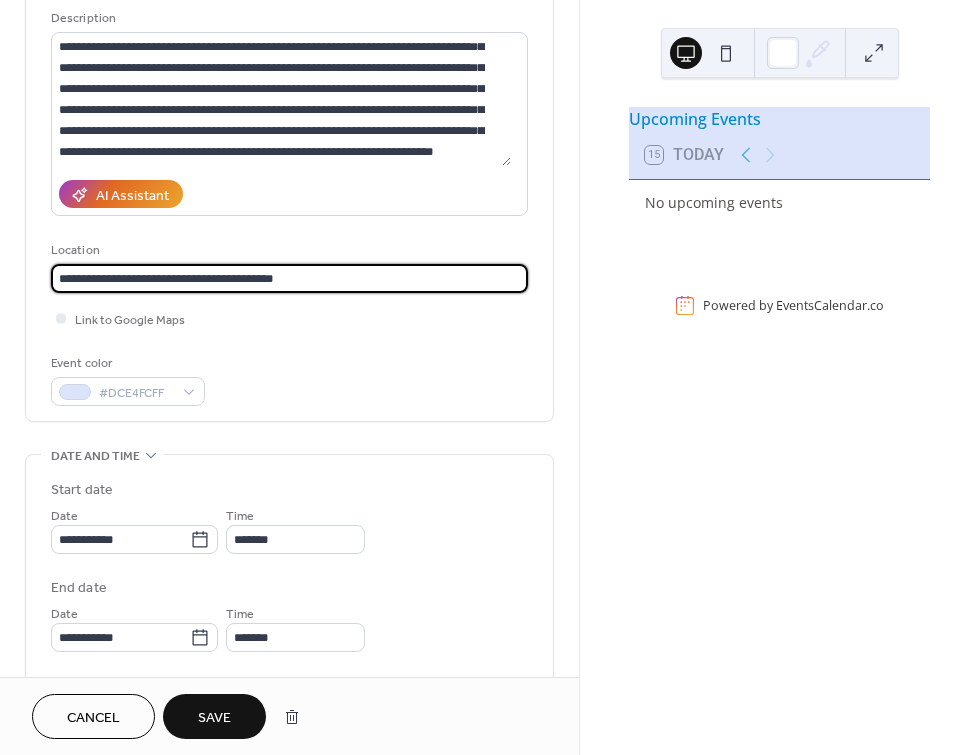 scroll, scrollTop: 360, scrollLeft: 0, axis: vertical 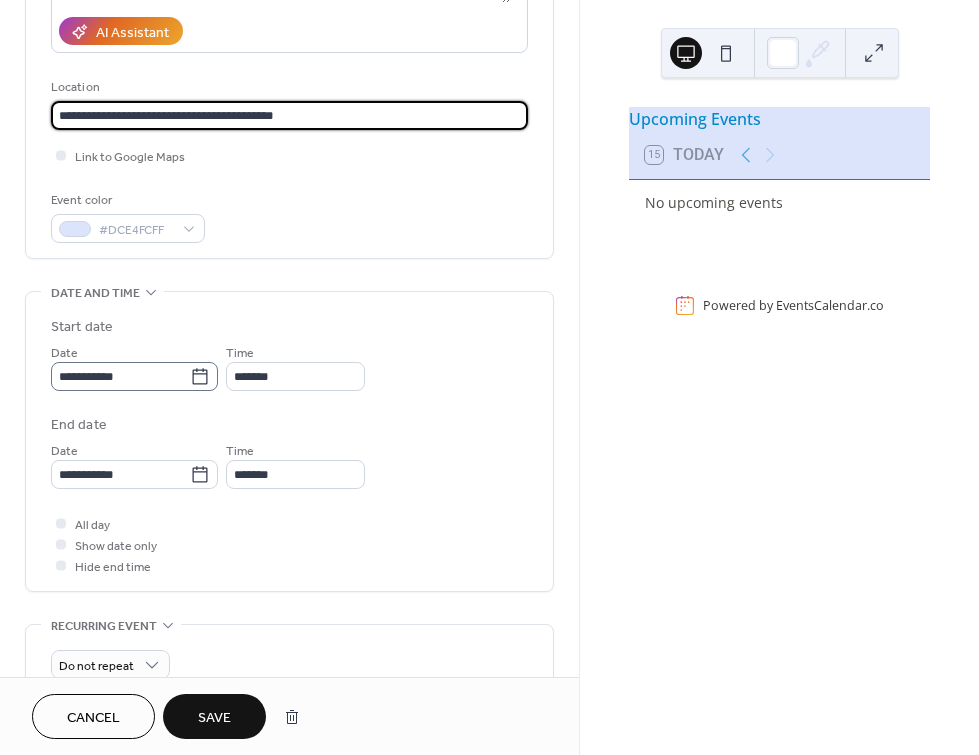 type on "**********" 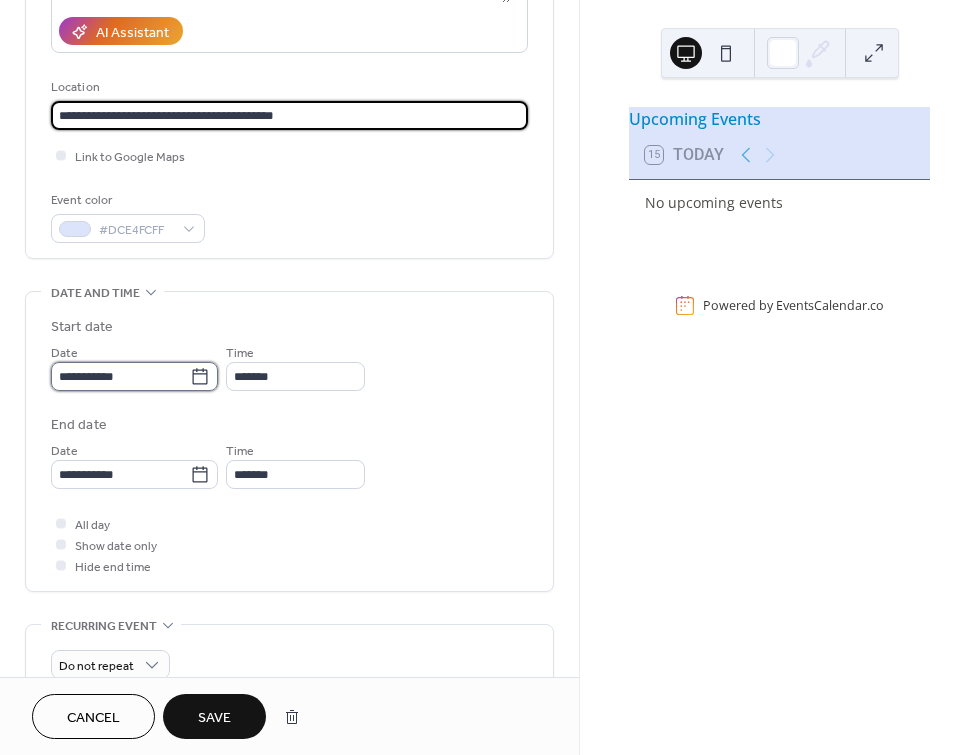 click on "**********" at bounding box center (120, 376) 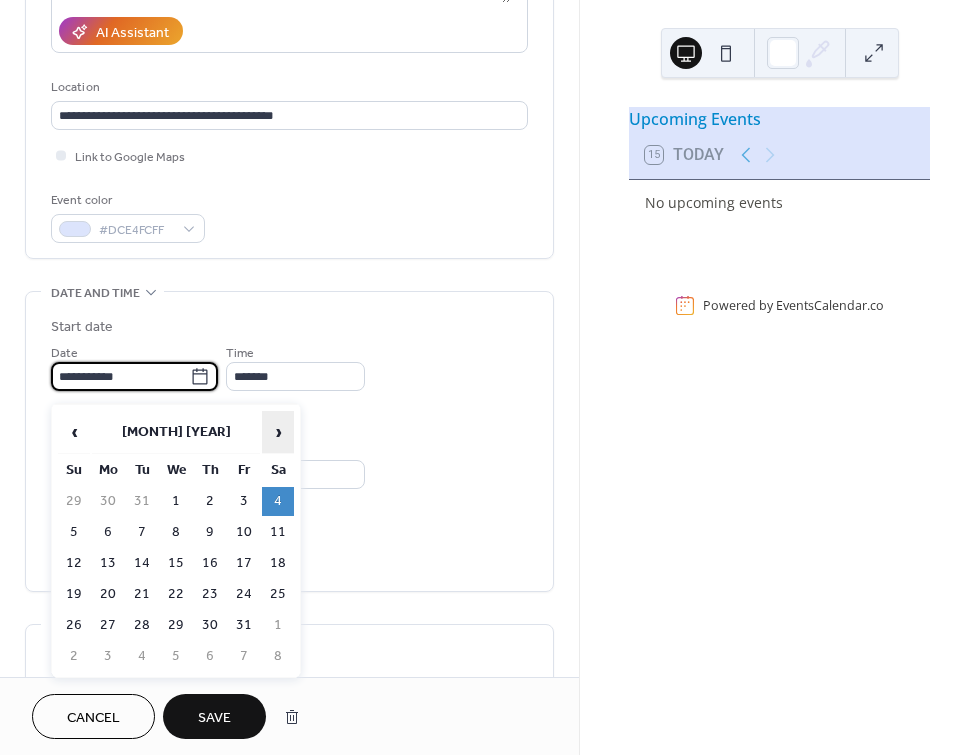 click on "›" at bounding box center (278, 432) 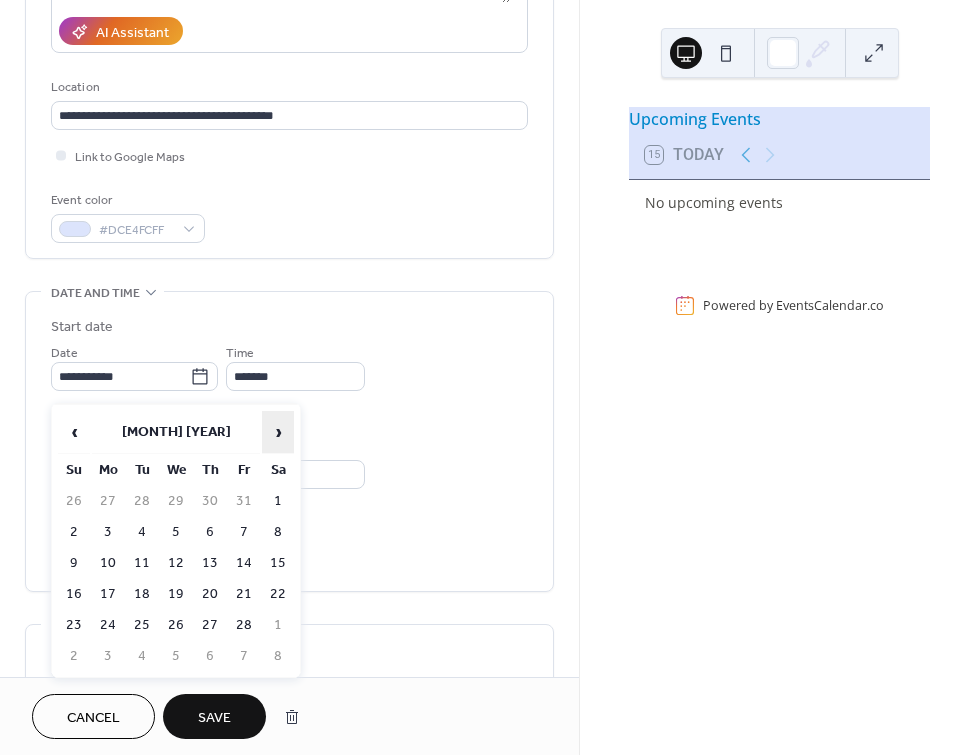 click on "›" at bounding box center [278, 432] 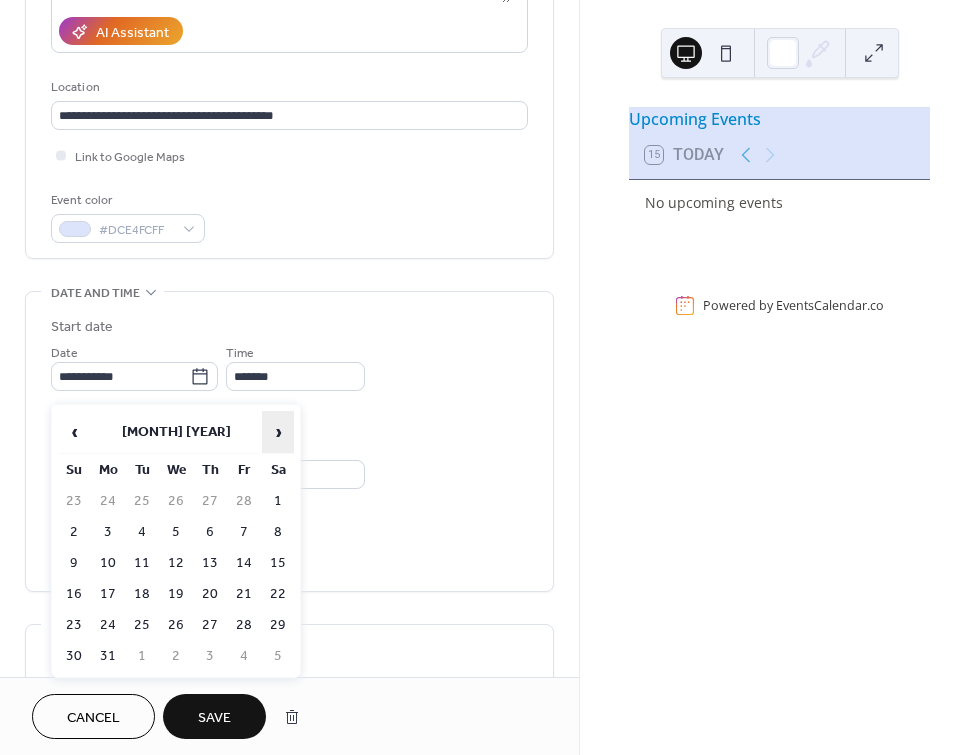 click on "›" at bounding box center [278, 432] 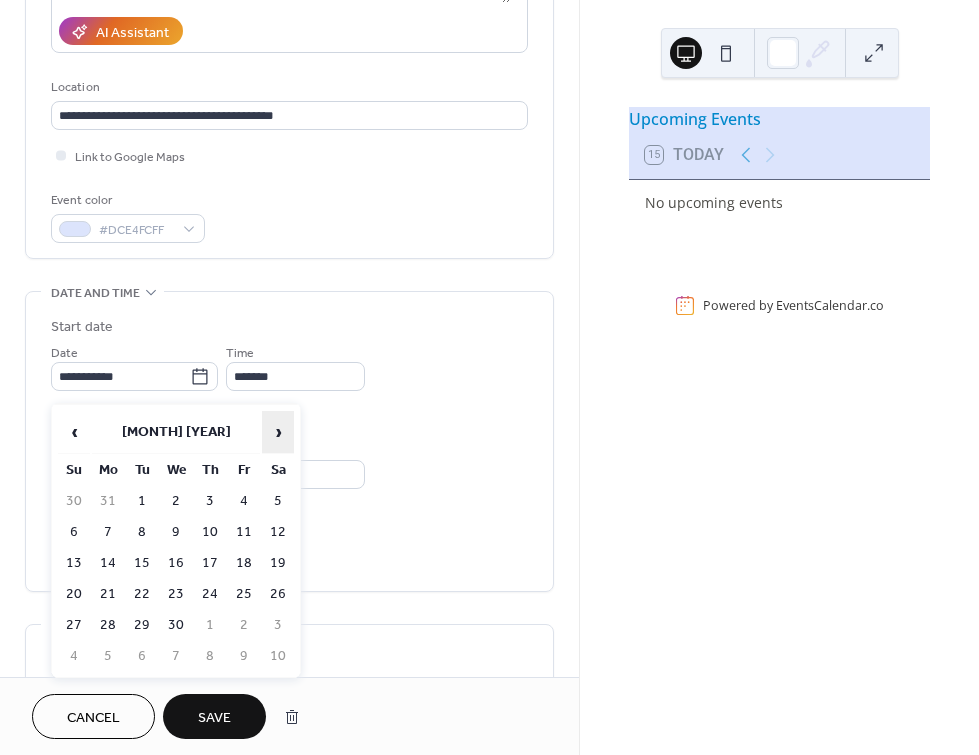 click on "›" at bounding box center (278, 432) 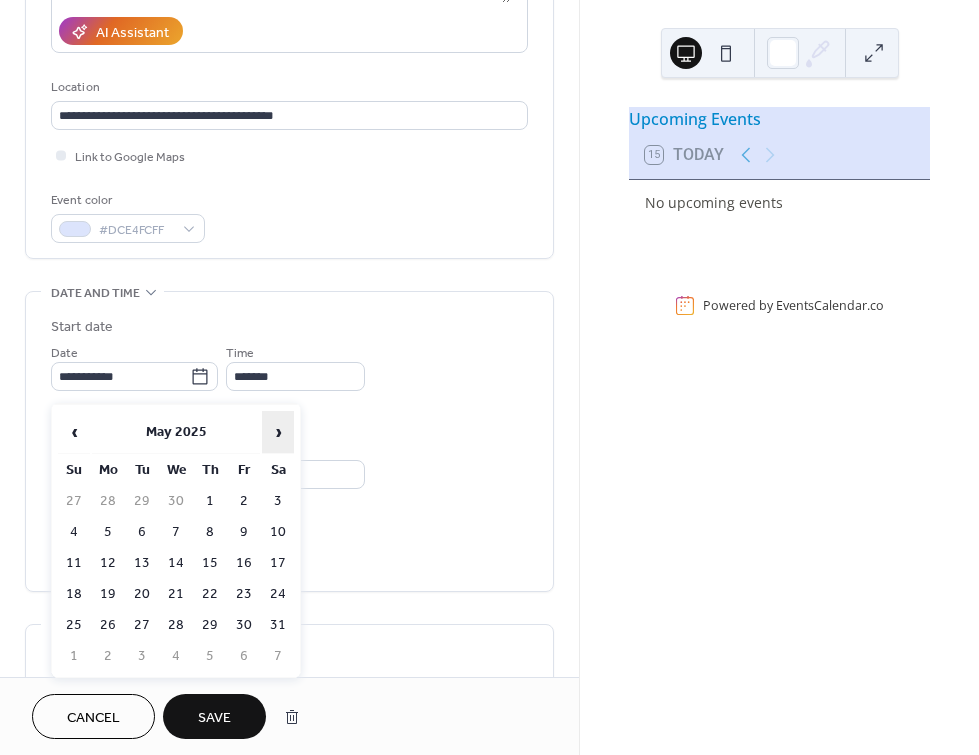 click on "›" at bounding box center [278, 432] 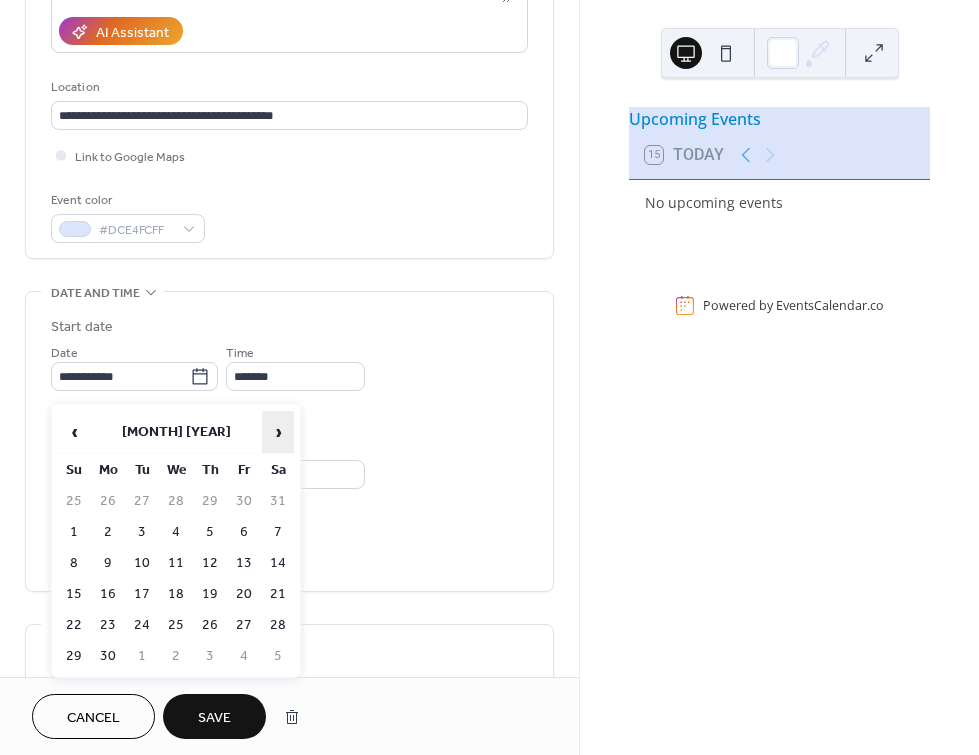 click on "›" at bounding box center [278, 432] 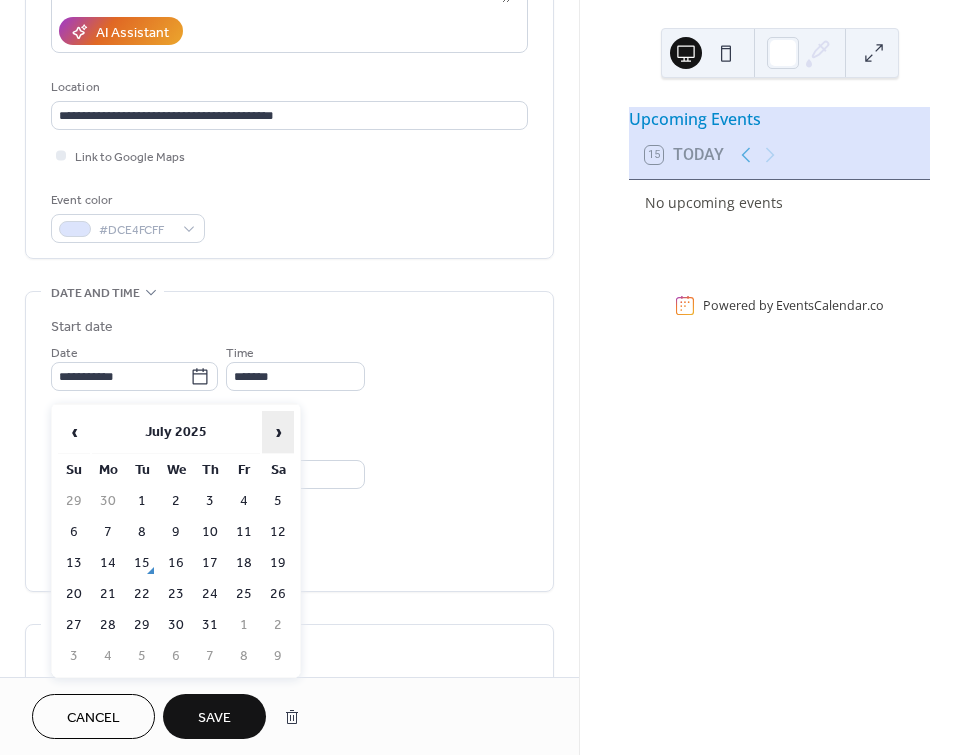click on "›" at bounding box center (278, 432) 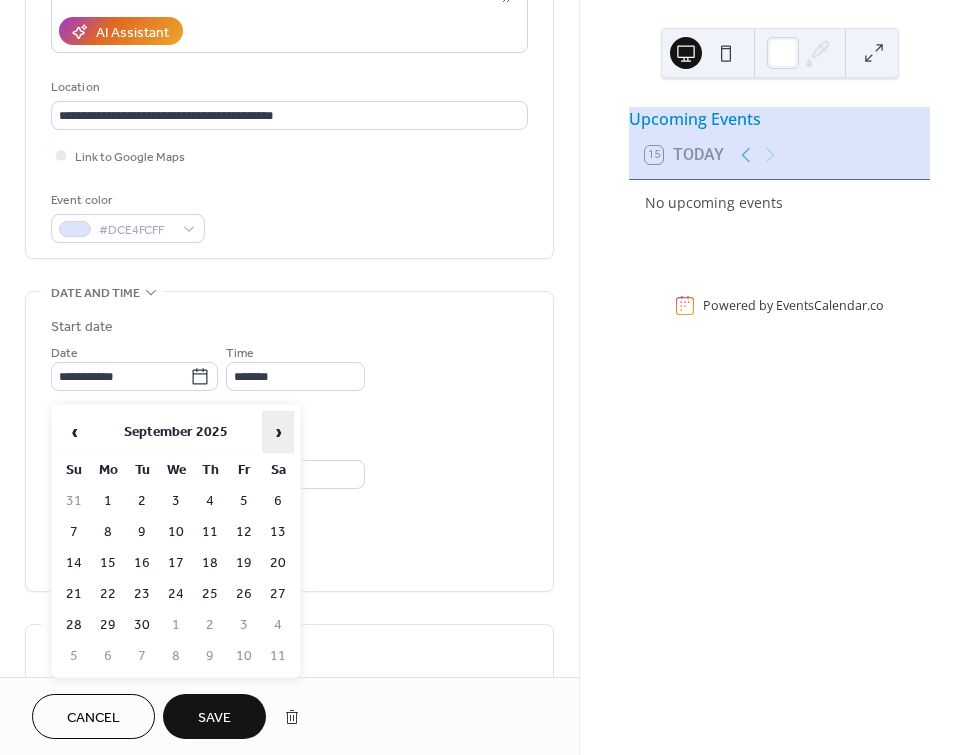 click on "›" at bounding box center [278, 432] 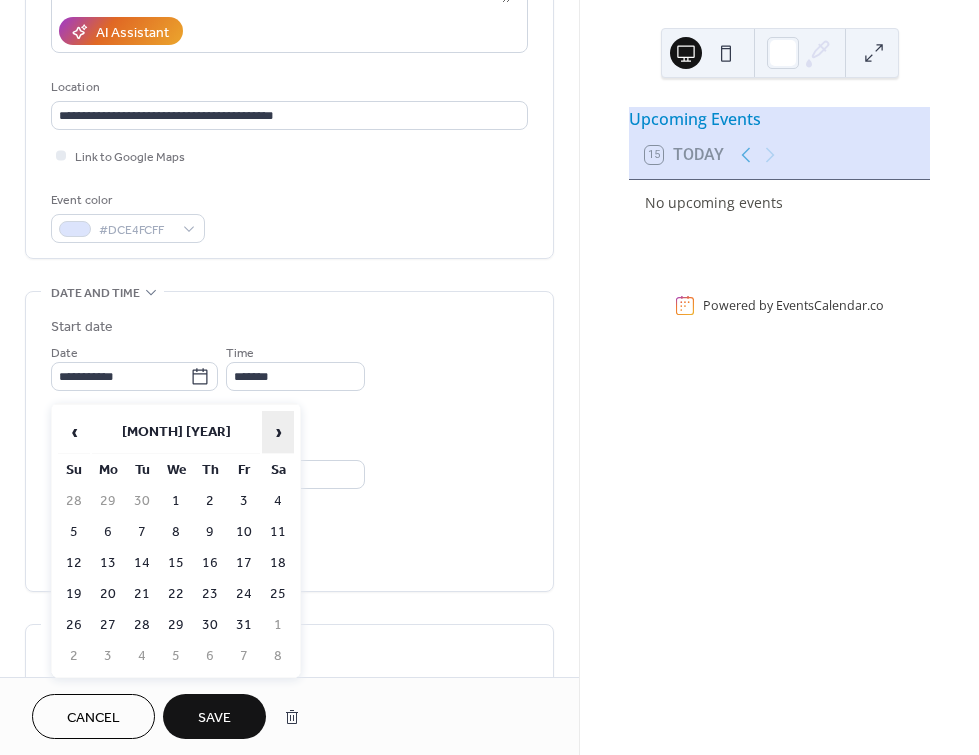 click on "›" at bounding box center [278, 432] 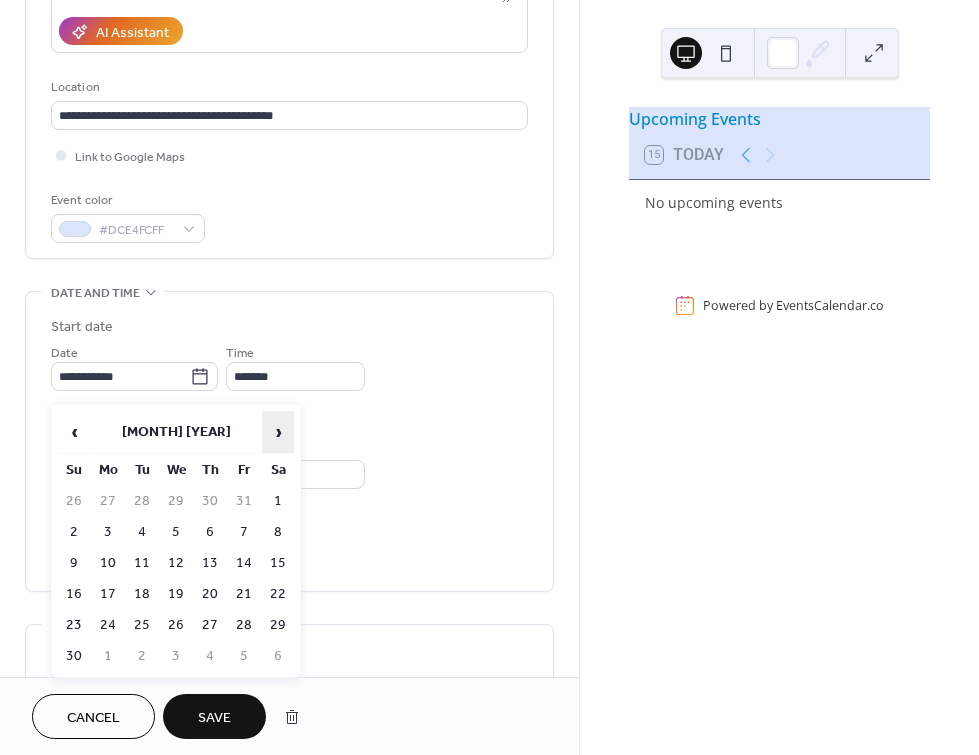 click on "›" at bounding box center (278, 432) 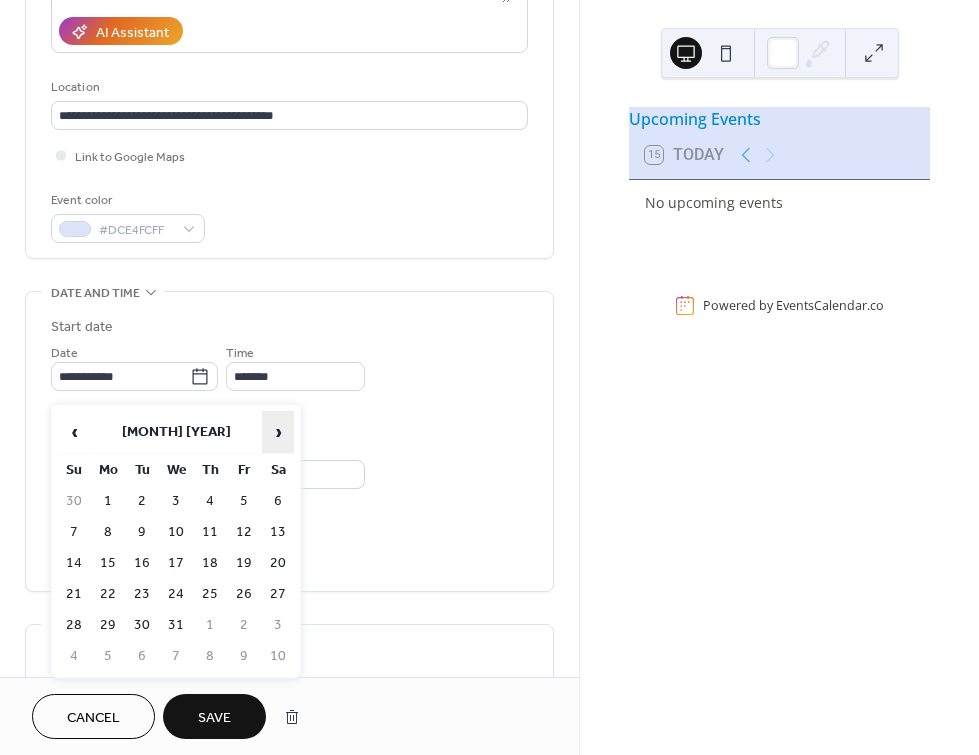click on "›" at bounding box center [278, 432] 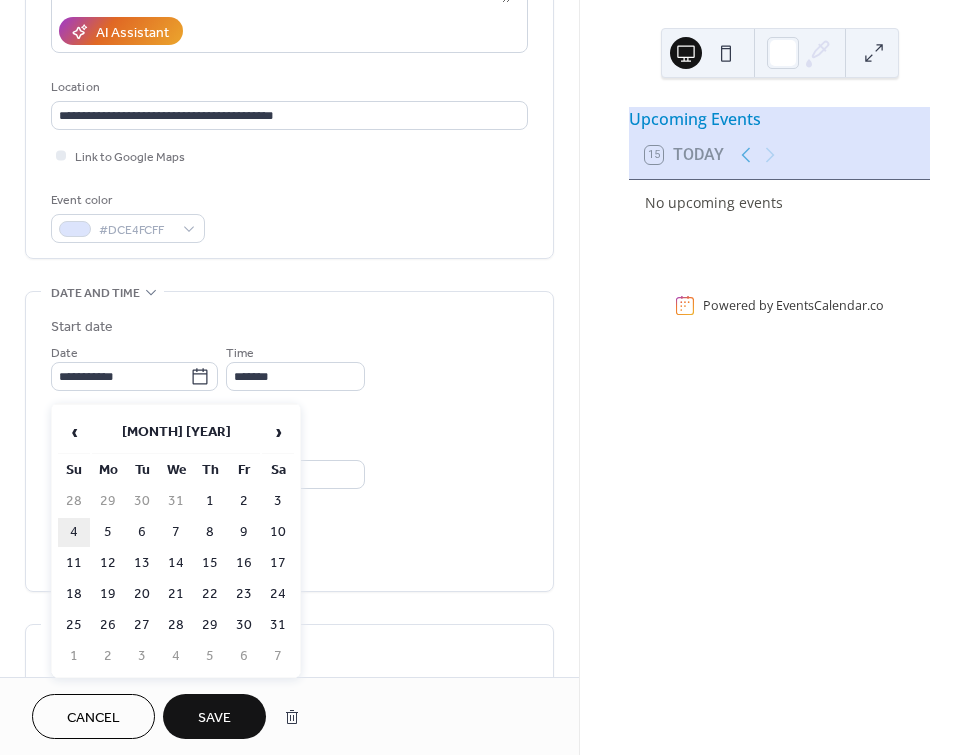 click on "4" at bounding box center (74, 532) 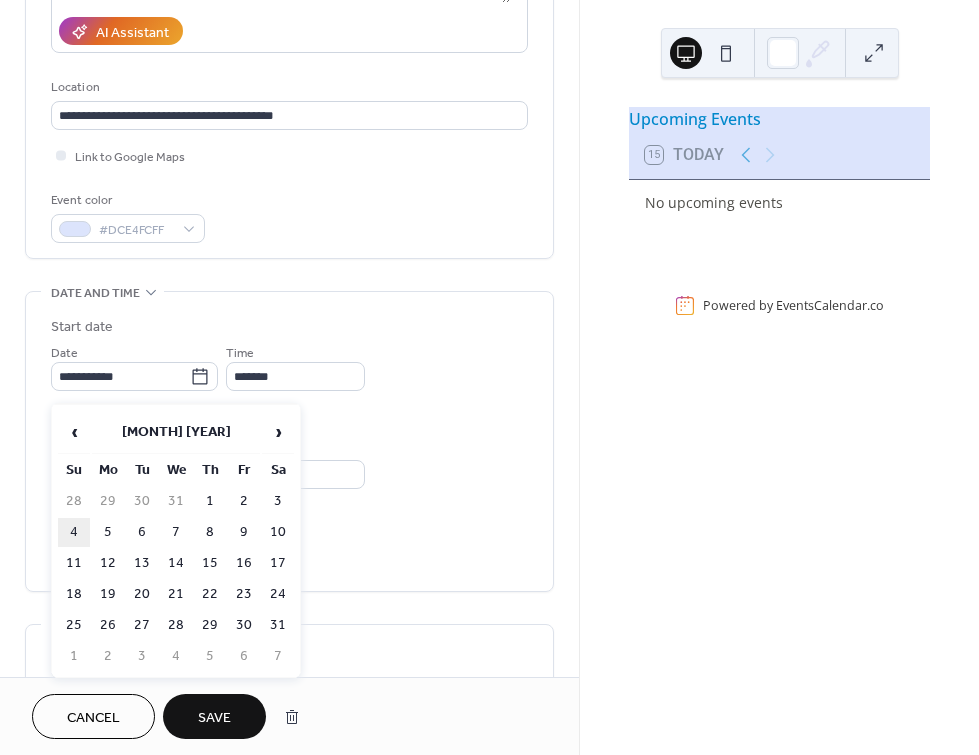 type on "**********" 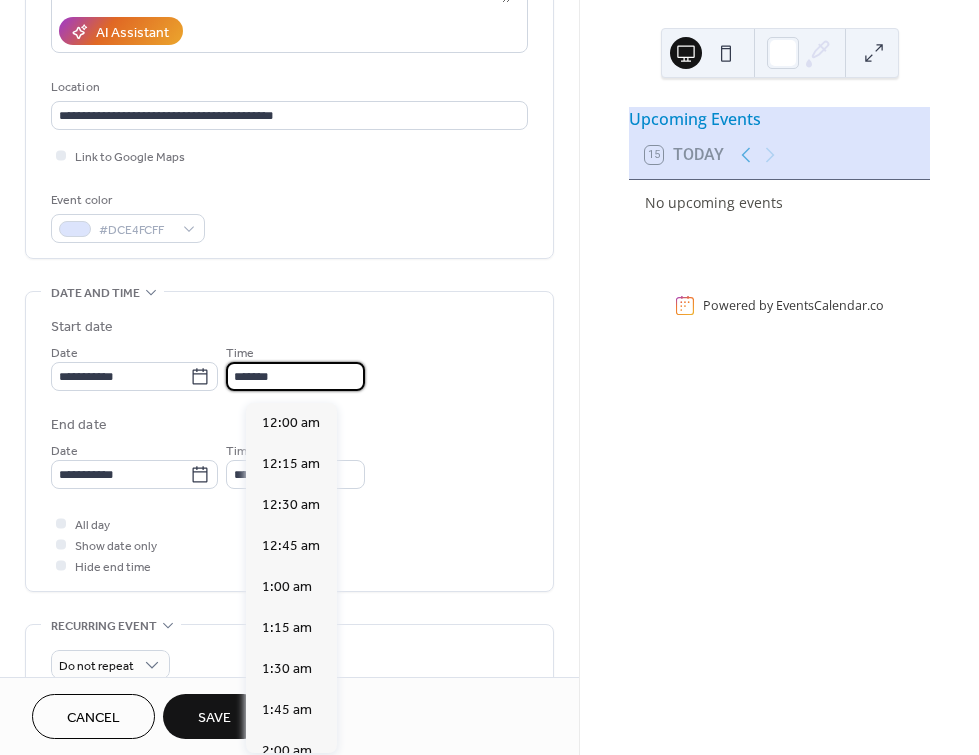 scroll, scrollTop: 3159, scrollLeft: 0, axis: vertical 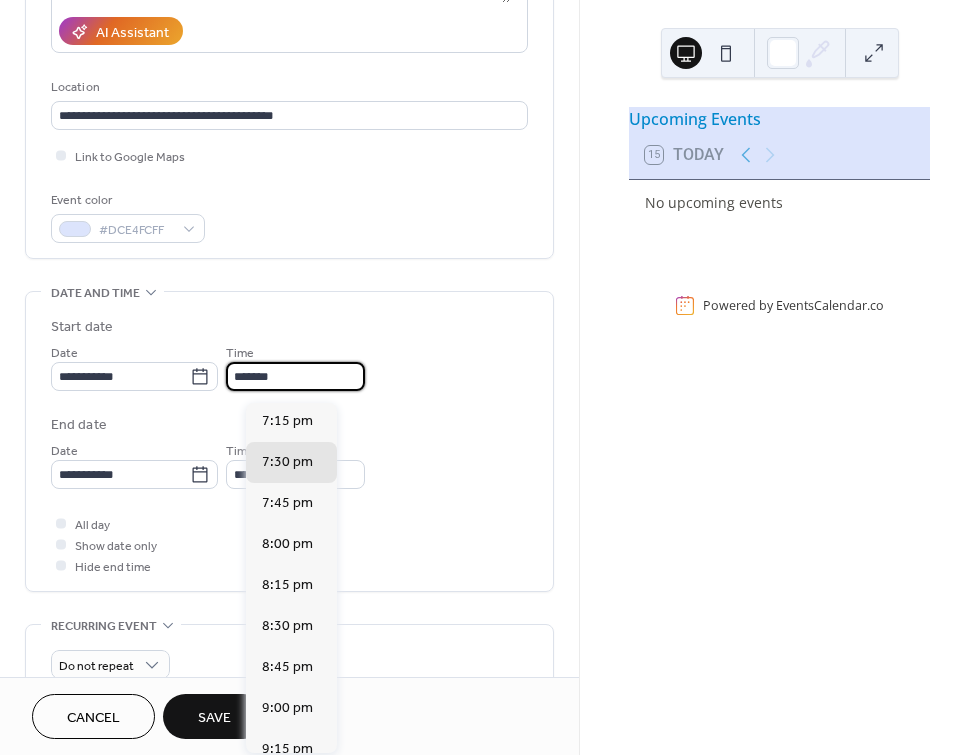drag, startPoint x: 251, startPoint y: 381, endPoint x: 271, endPoint y: 383, distance: 20.09975 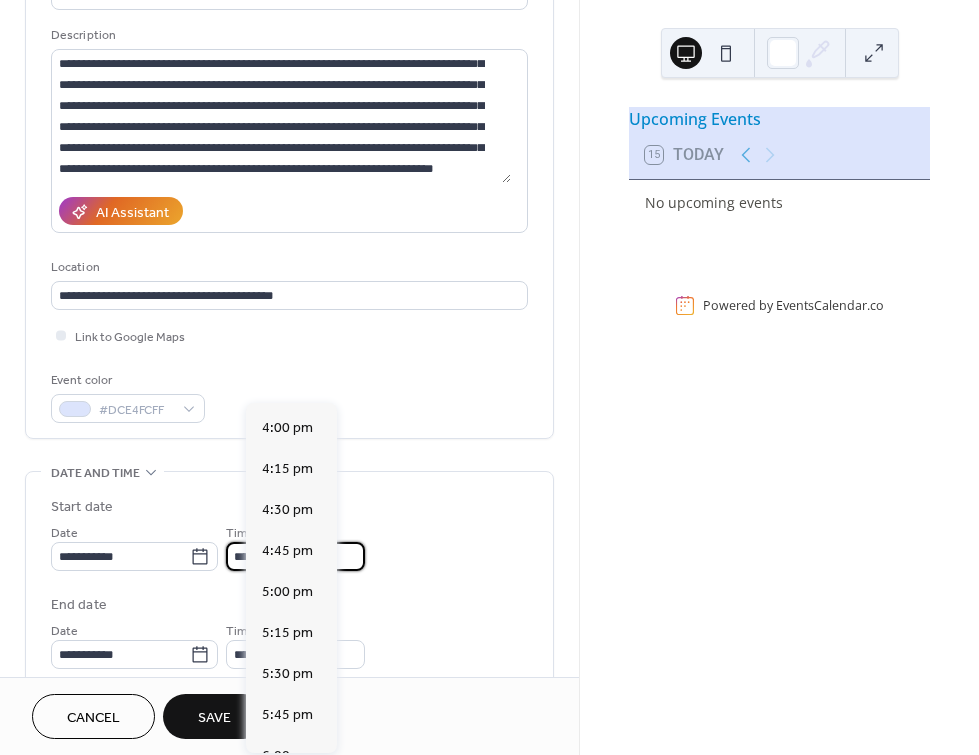 scroll, scrollTop: 2529, scrollLeft: 0, axis: vertical 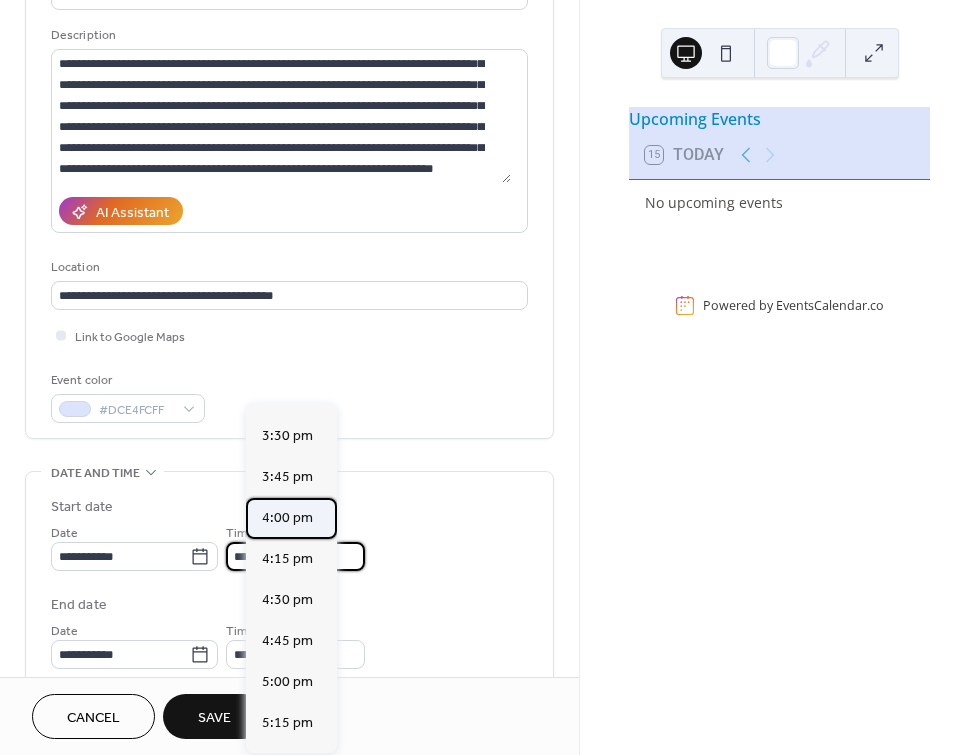 click on "4:00 pm" at bounding box center [287, 518] 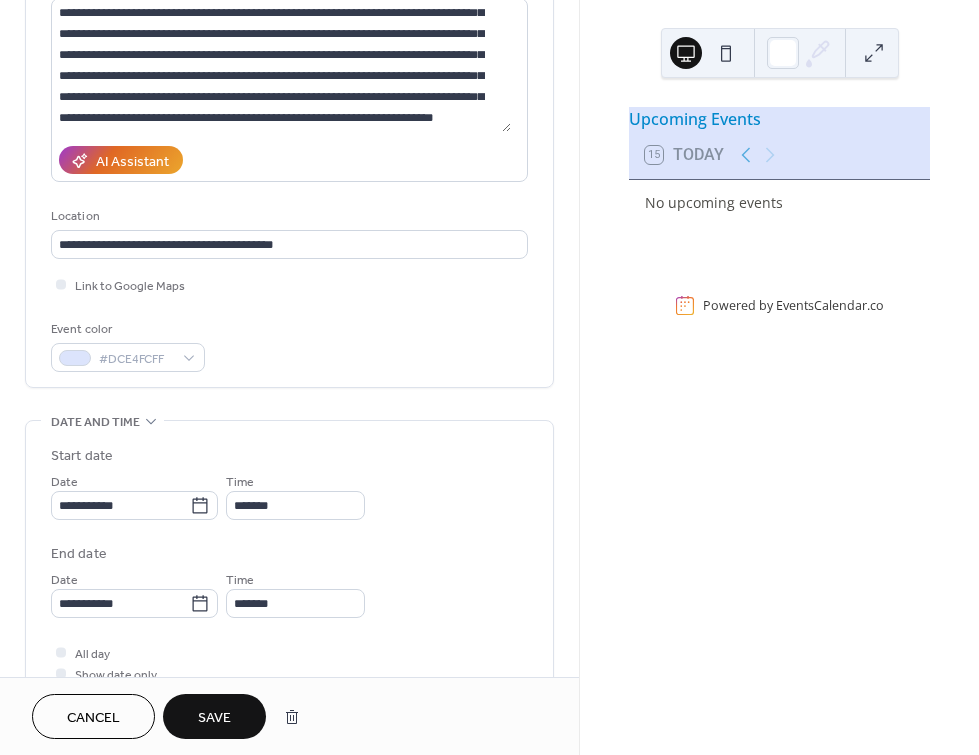 scroll, scrollTop: 360, scrollLeft: 0, axis: vertical 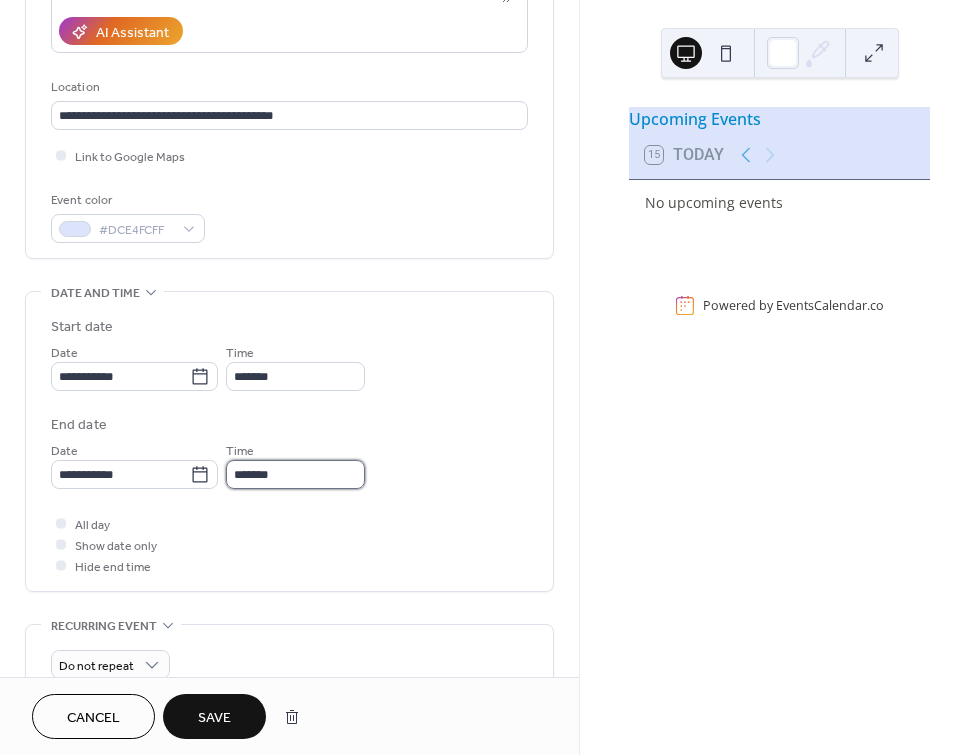 click on "*******" at bounding box center (295, 474) 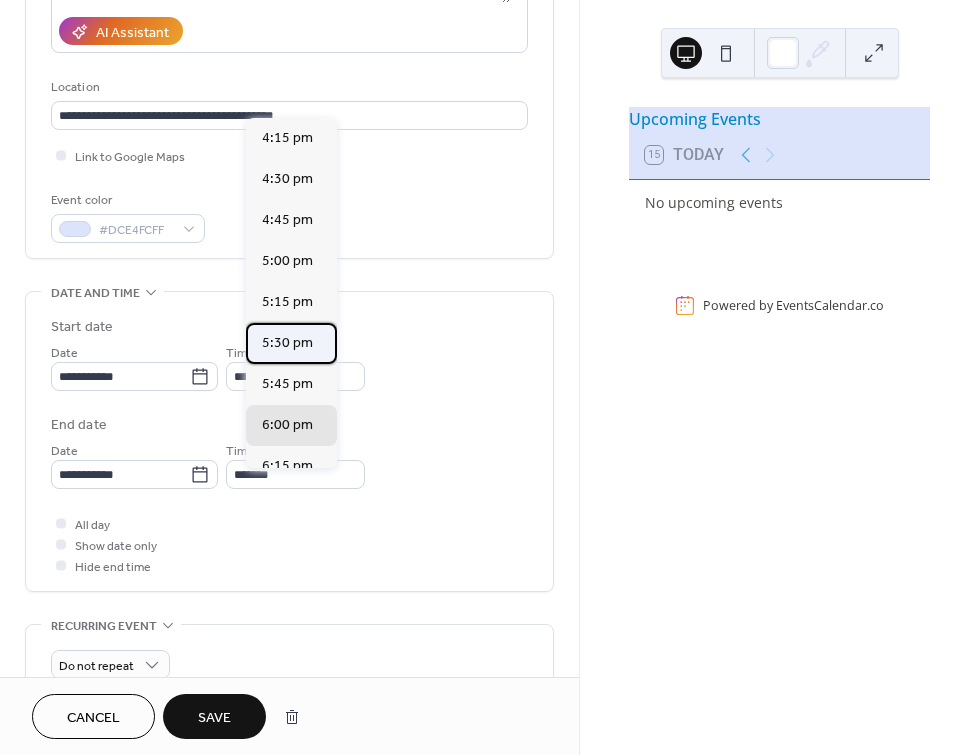 click on "5:30 pm" at bounding box center [287, 343] 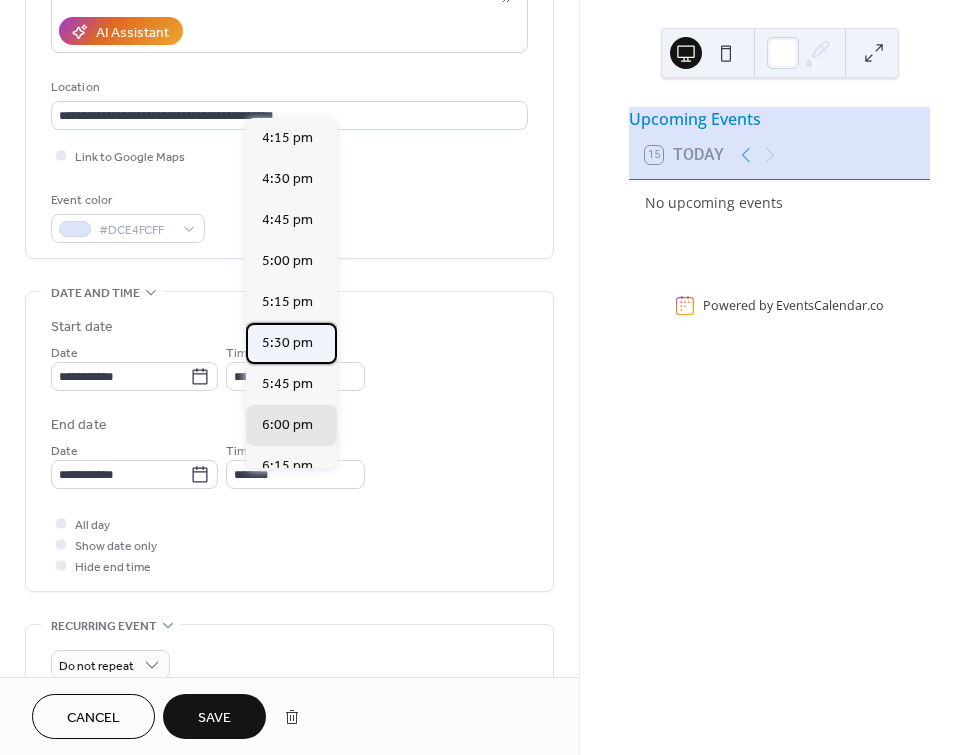 type on "*******" 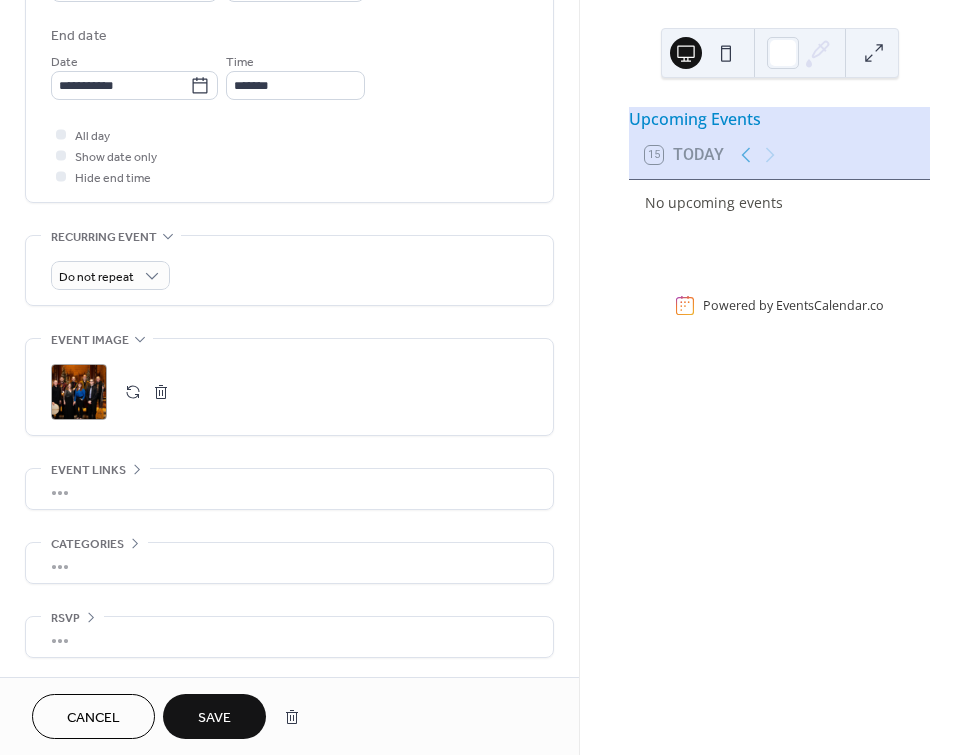 scroll, scrollTop: 760, scrollLeft: 0, axis: vertical 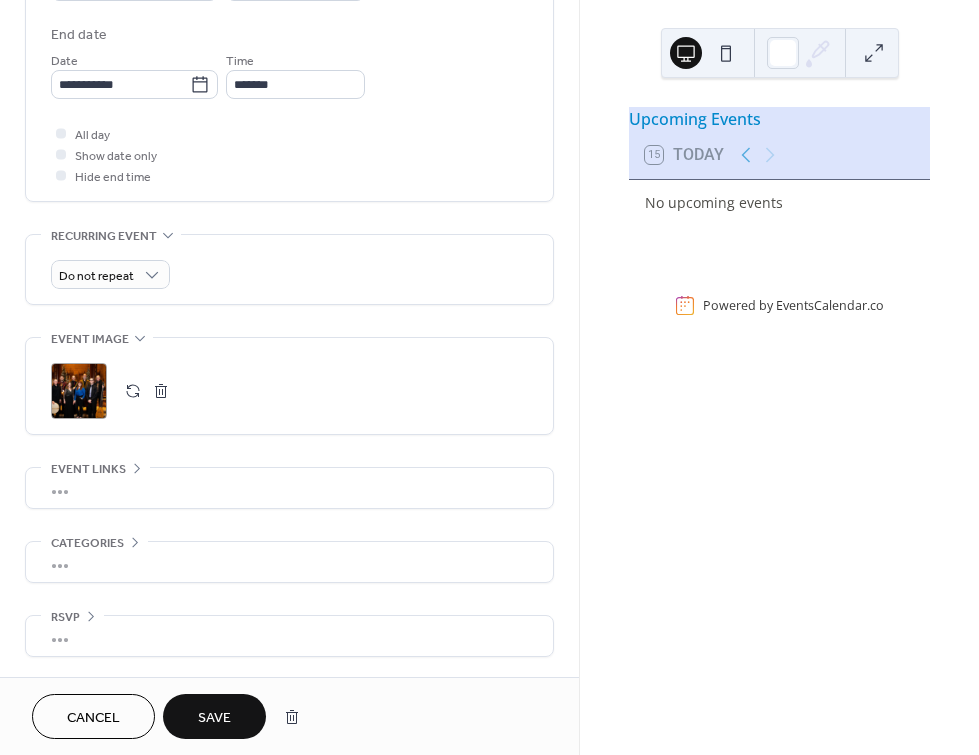 click on "Save" at bounding box center [214, 718] 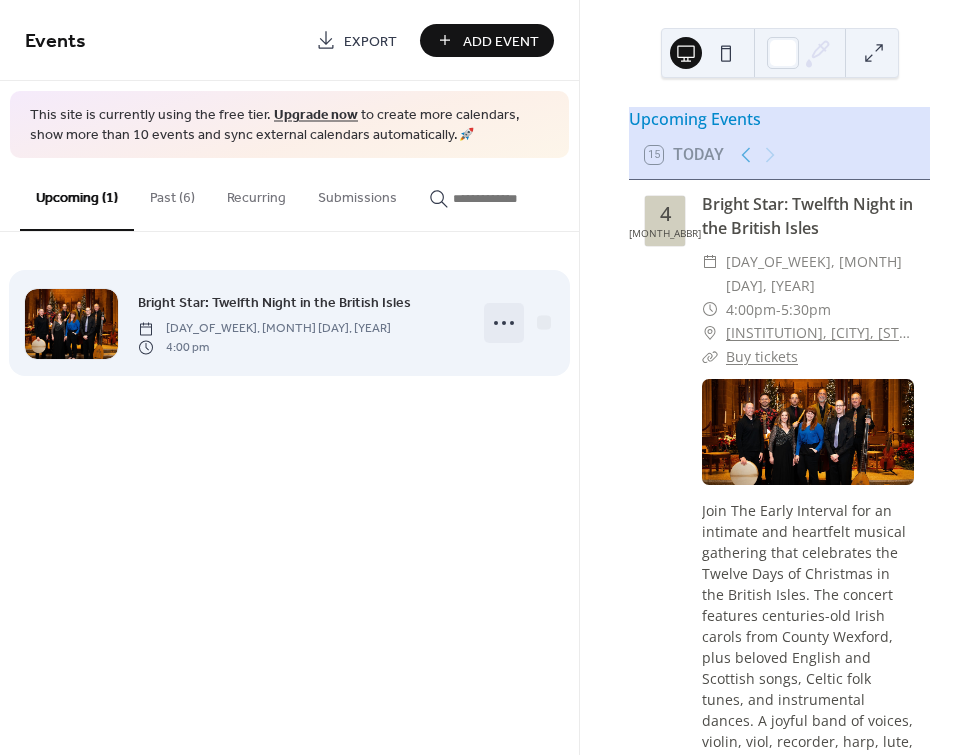 click 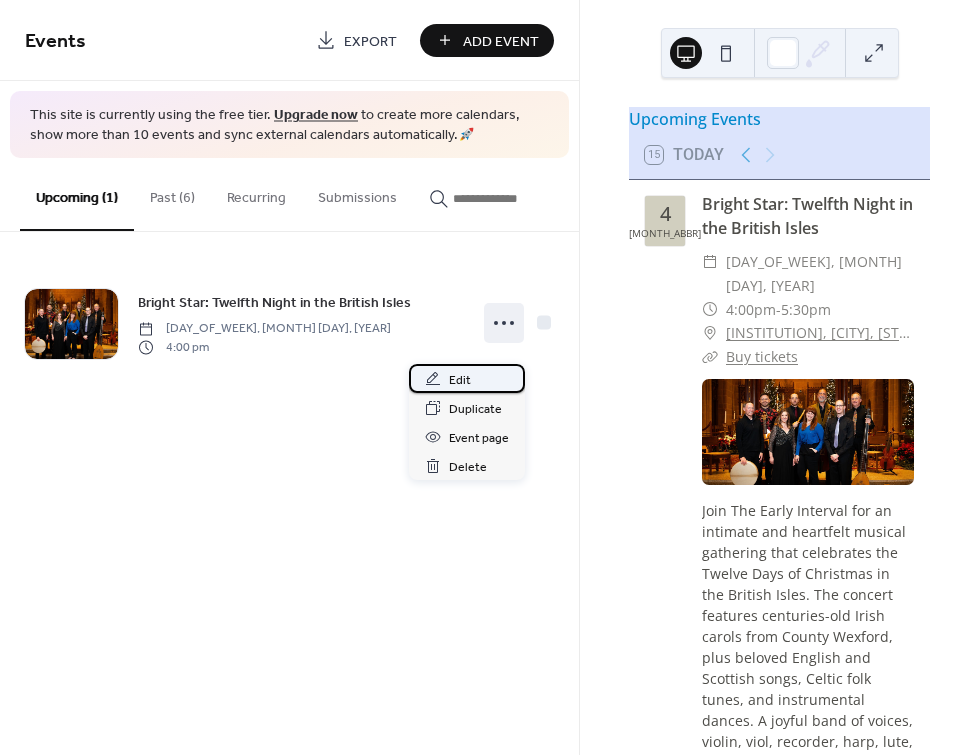 click on "Edit" at bounding box center [460, 380] 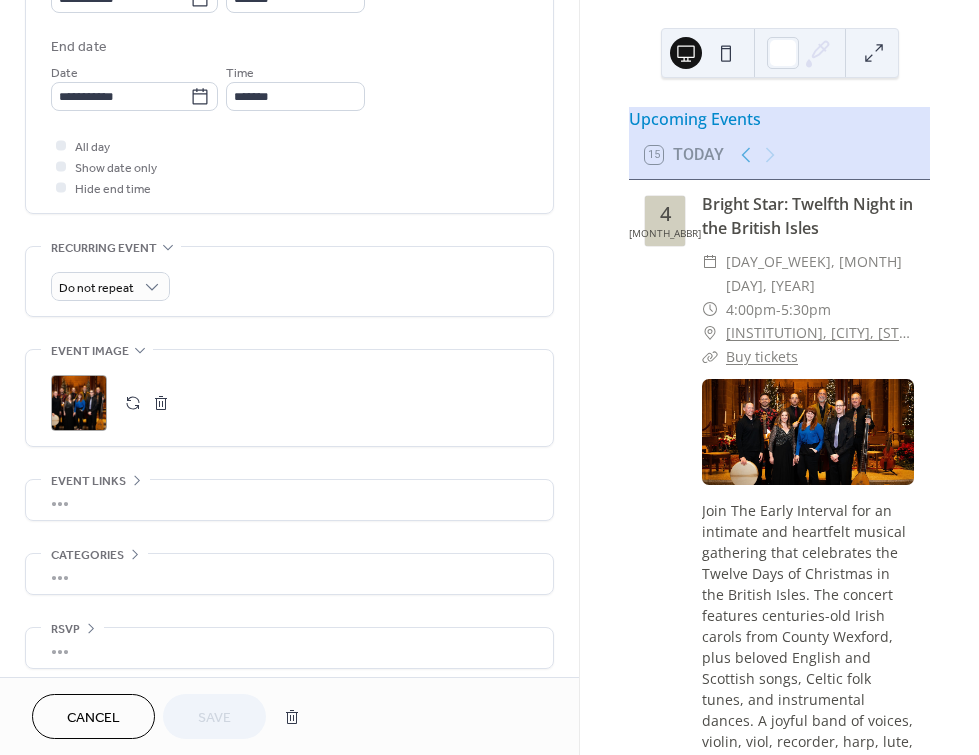 scroll, scrollTop: 760, scrollLeft: 0, axis: vertical 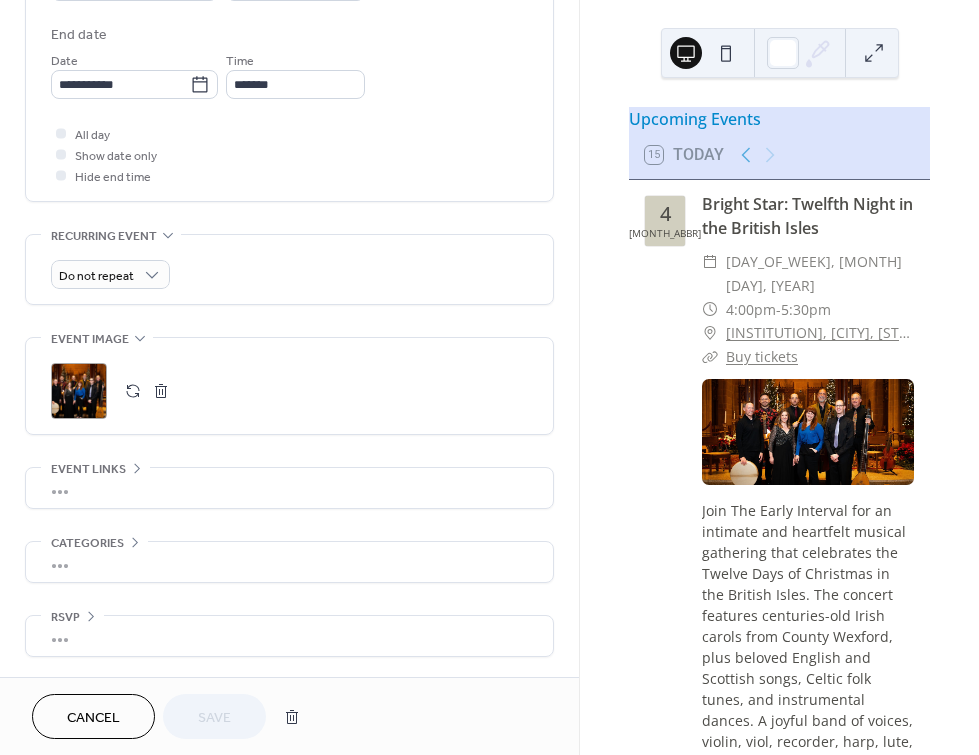 click at bounding box center [161, 391] 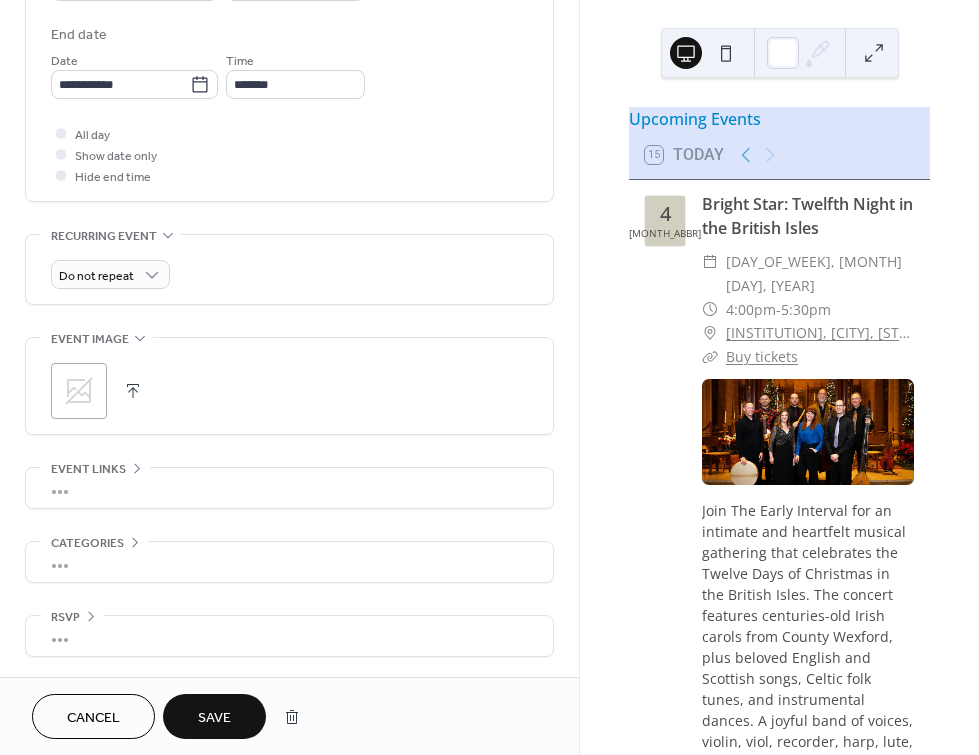 click 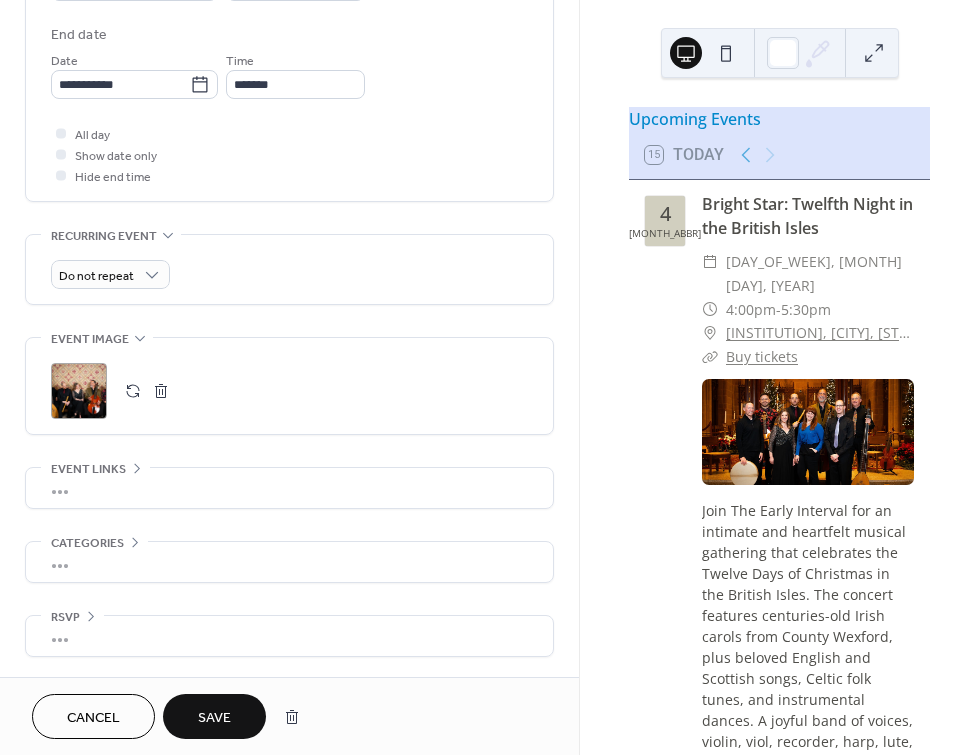 click on "Save" at bounding box center [214, 716] 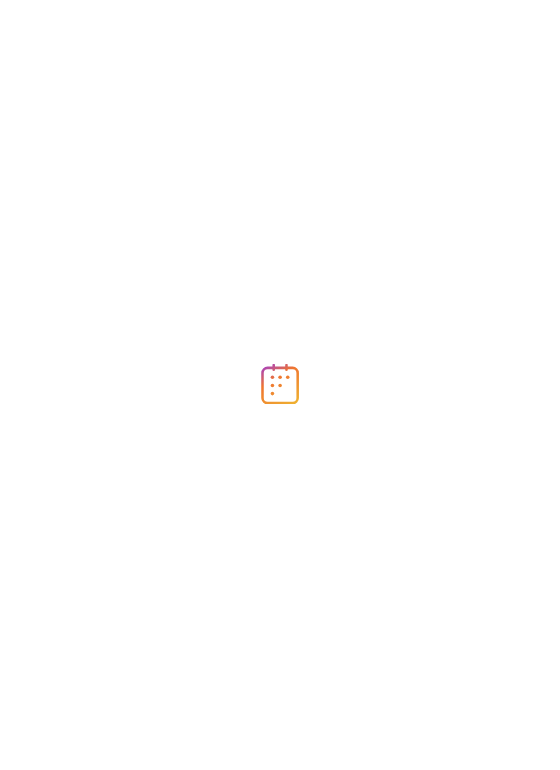 scroll, scrollTop: 0, scrollLeft: 0, axis: both 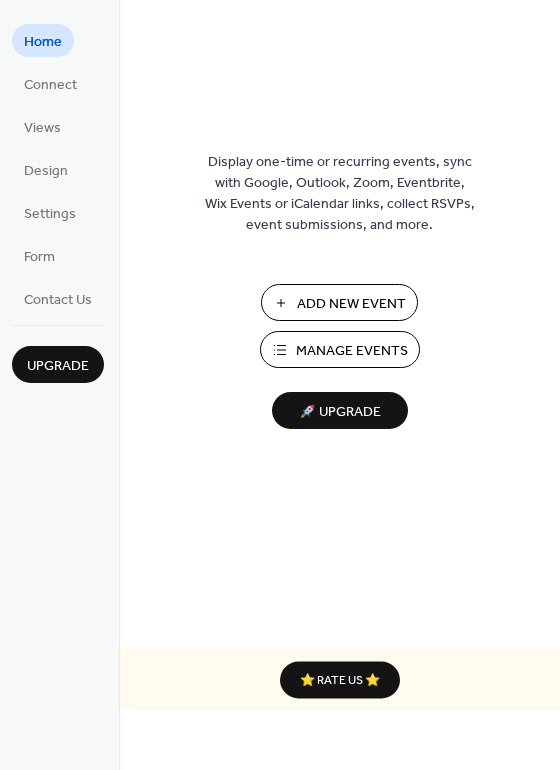 click on "Manage Events" at bounding box center [352, 351] 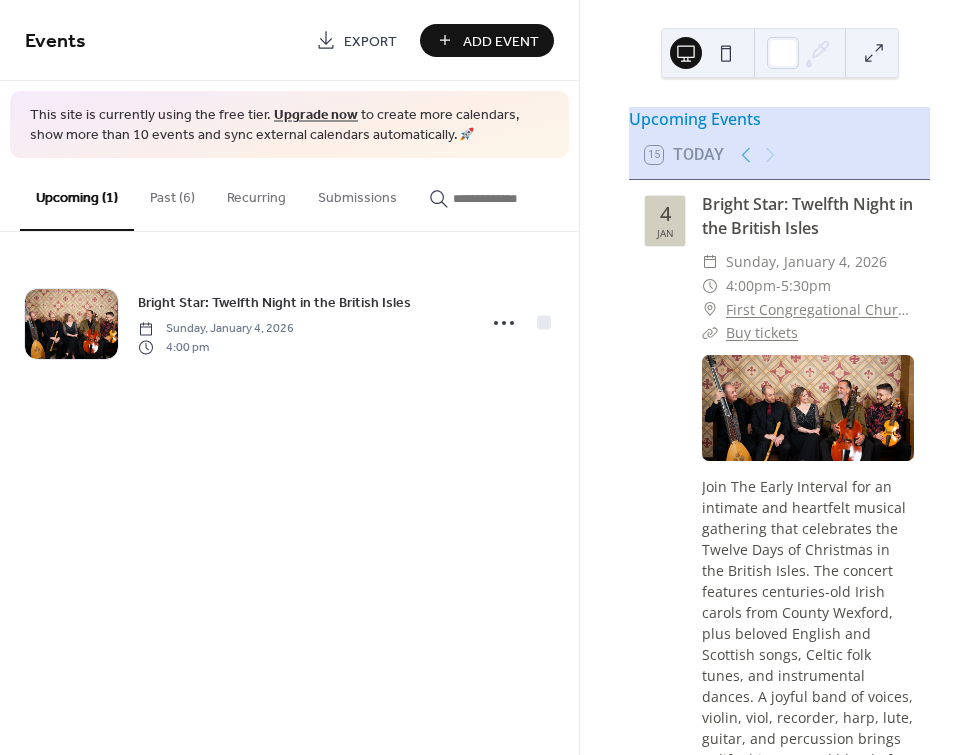 scroll, scrollTop: 0, scrollLeft: 0, axis: both 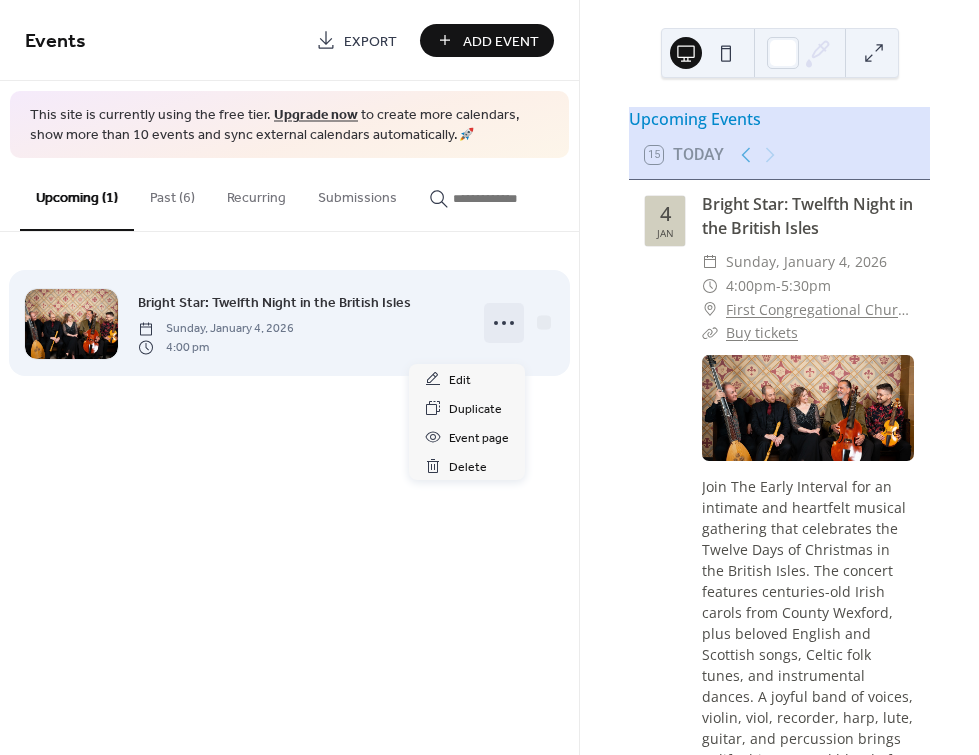 click 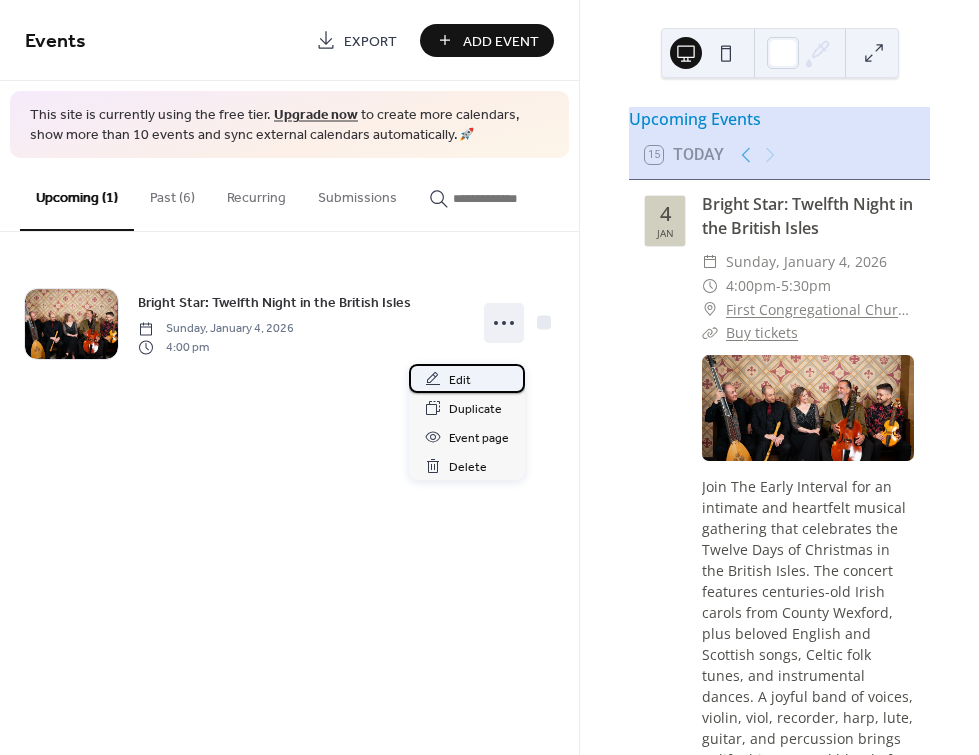 click on "Edit" at bounding box center (460, 380) 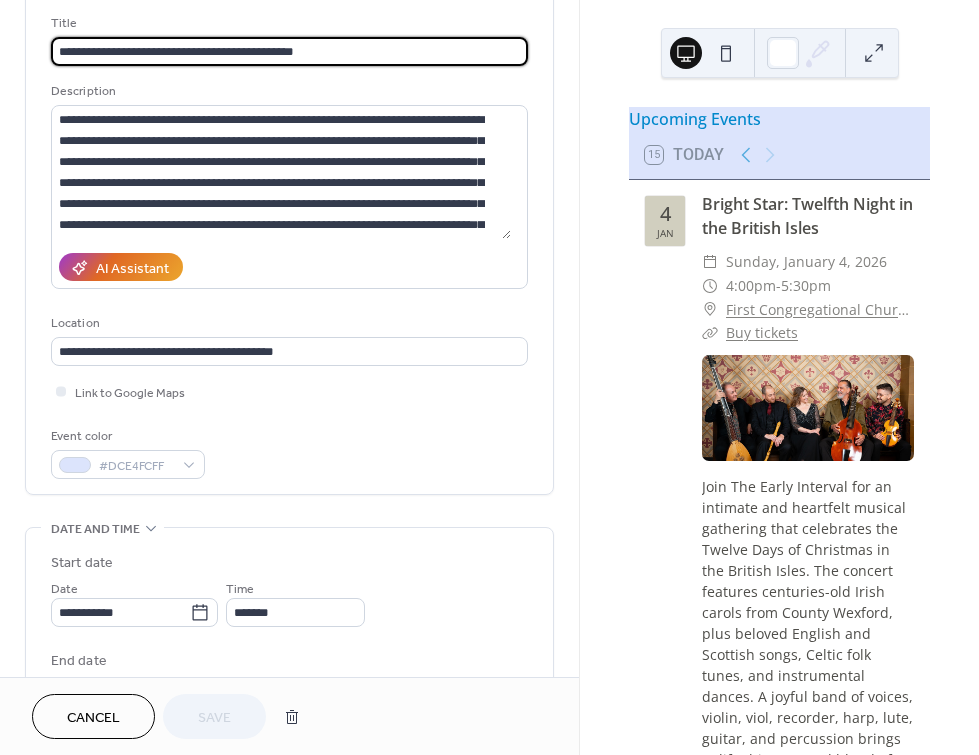 scroll, scrollTop: 240, scrollLeft: 0, axis: vertical 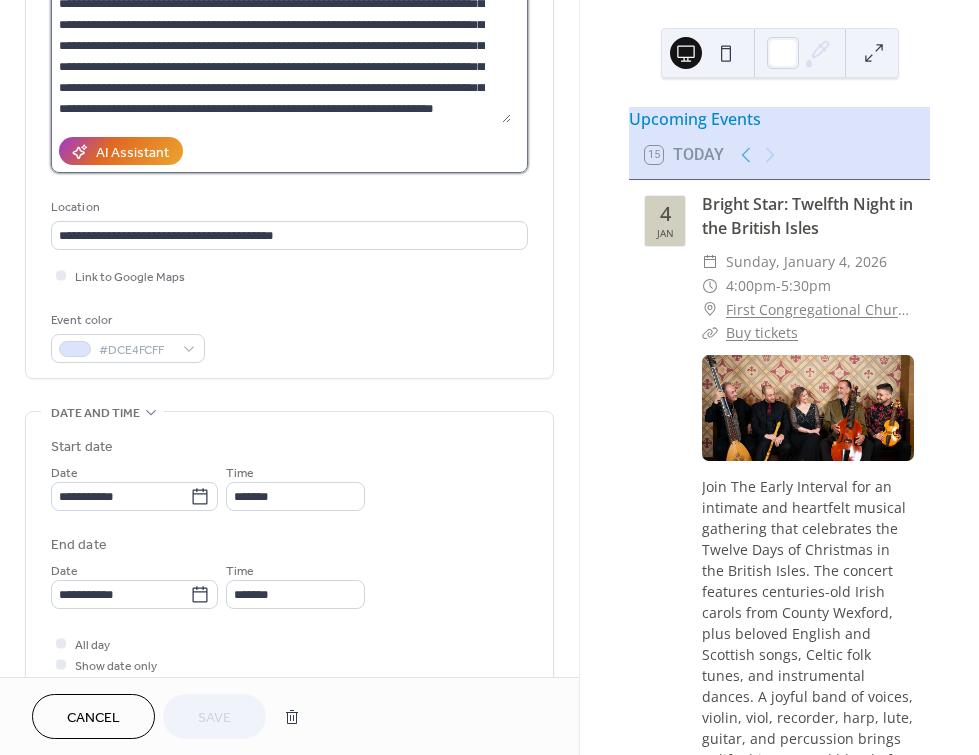 click on "**********" at bounding box center [281, 56] 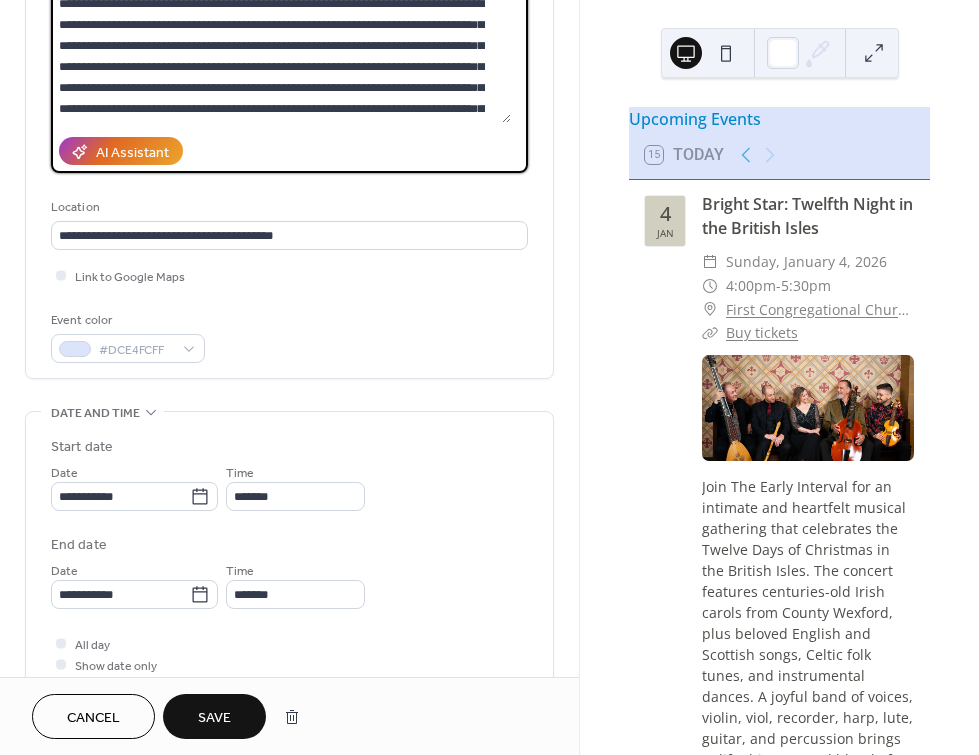 scroll, scrollTop: 84, scrollLeft: 0, axis: vertical 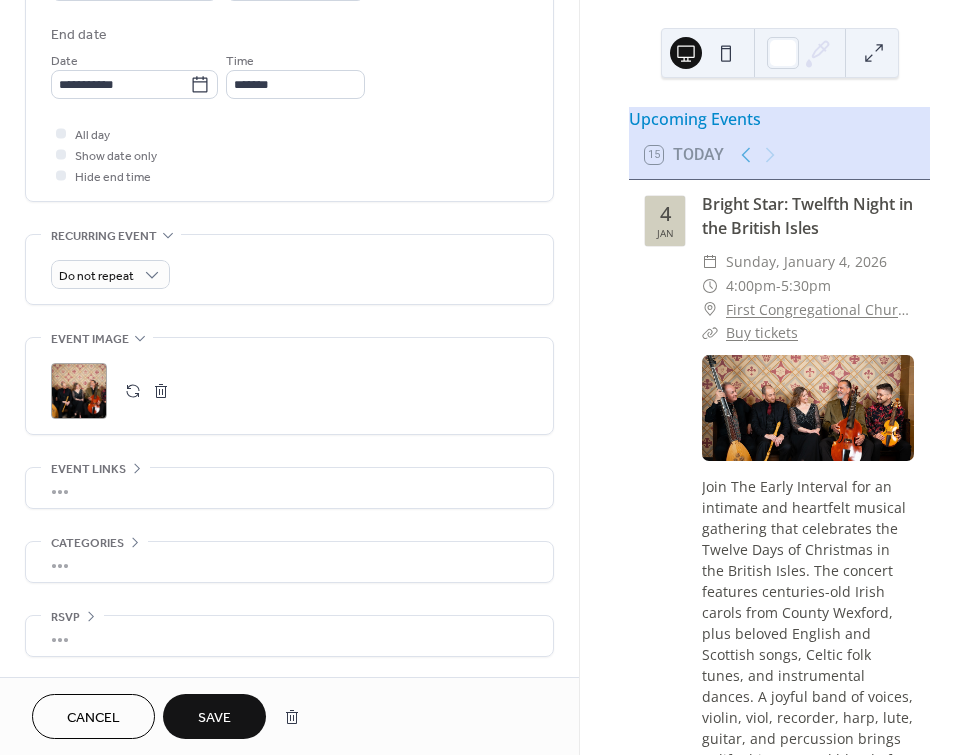 type on "**********" 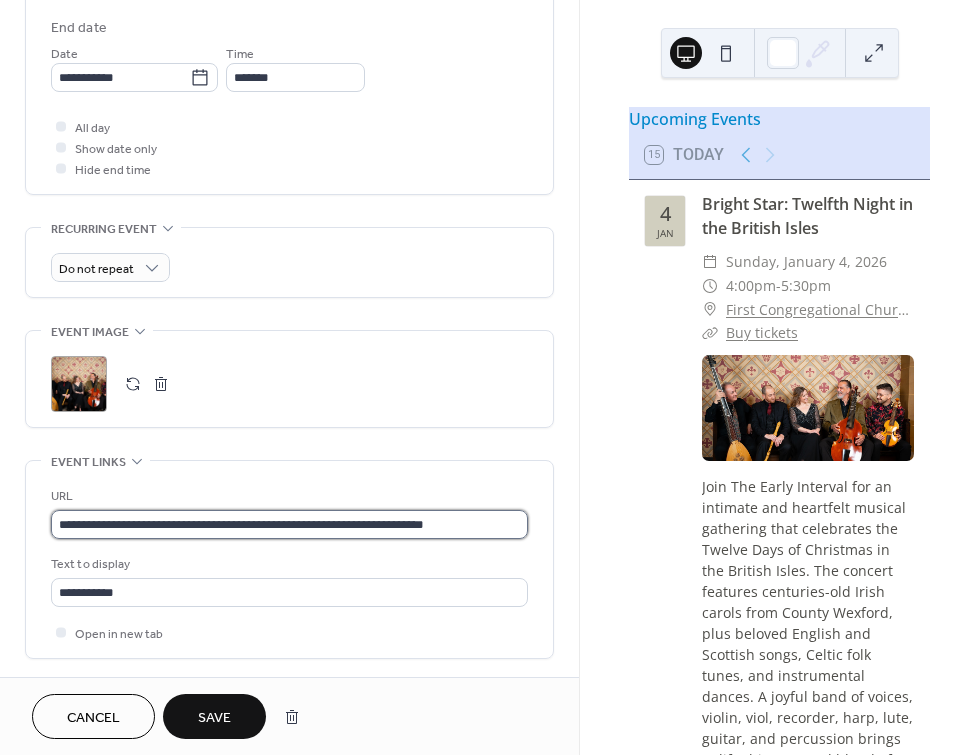 click on "**********" at bounding box center (289, 524) 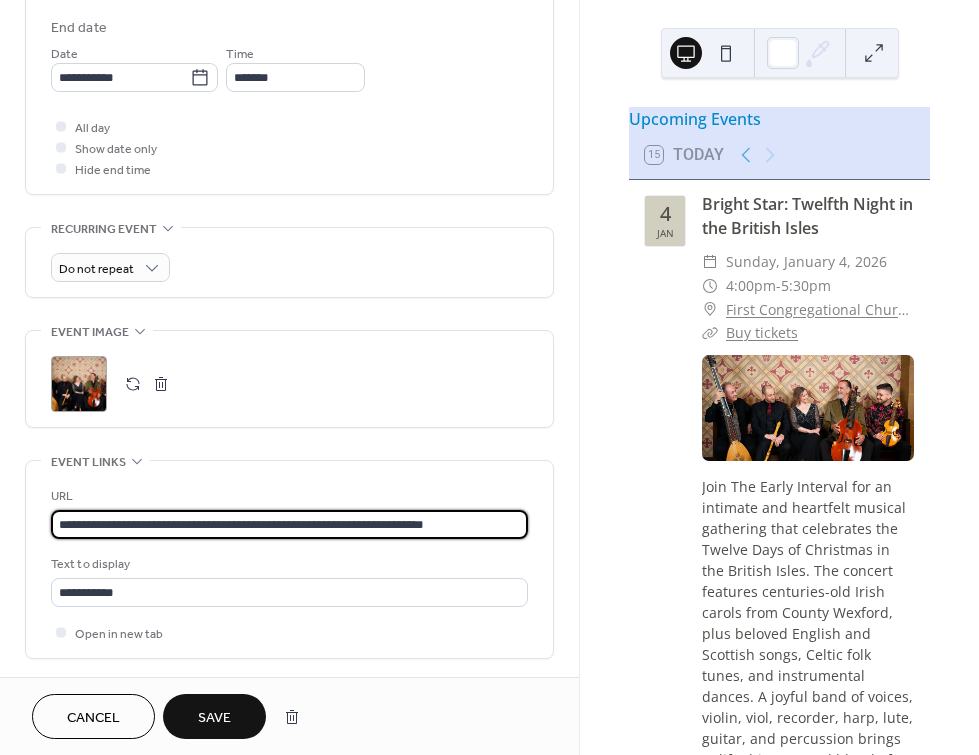 click on "**********" at bounding box center [289, 524] 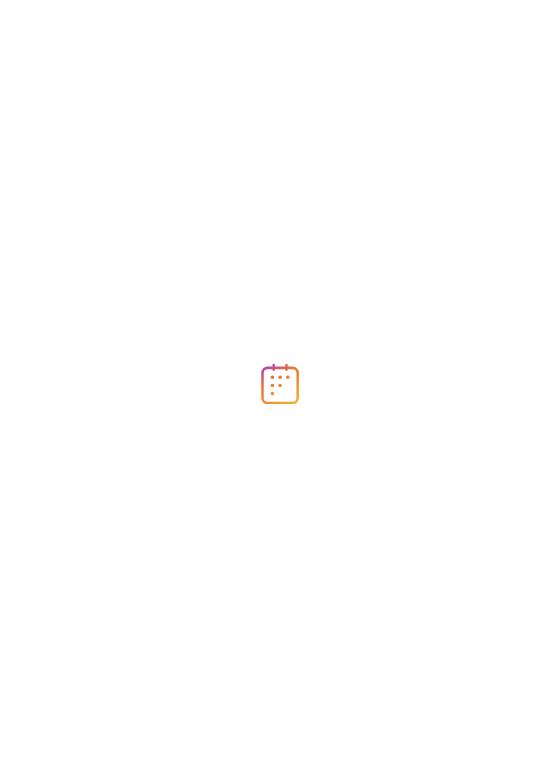 scroll, scrollTop: 0, scrollLeft: 0, axis: both 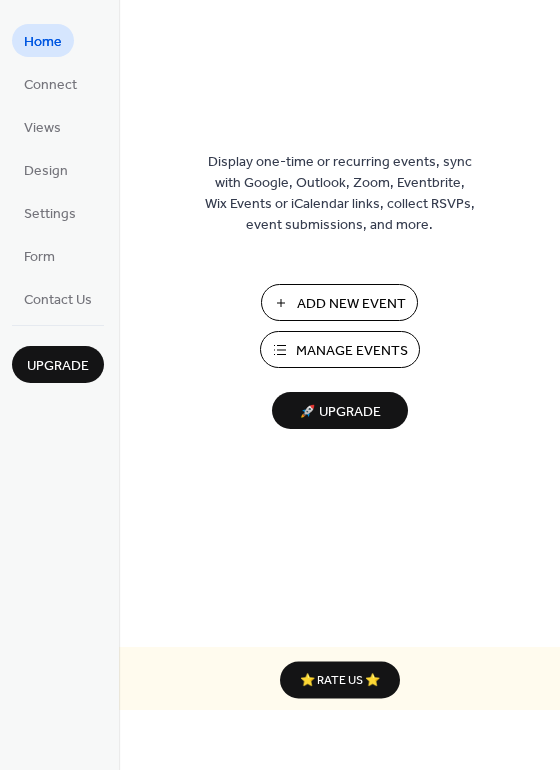 click on "Manage Events" at bounding box center [352, 351] 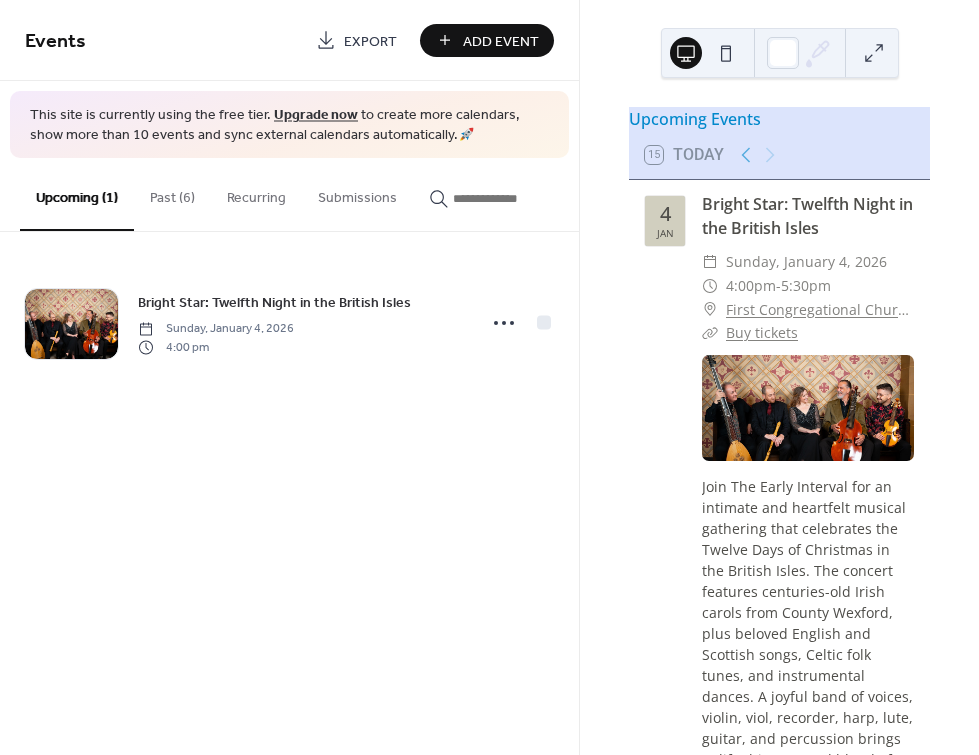 scroll, scrollTop: 0, scrollLeft: 0, axis: both 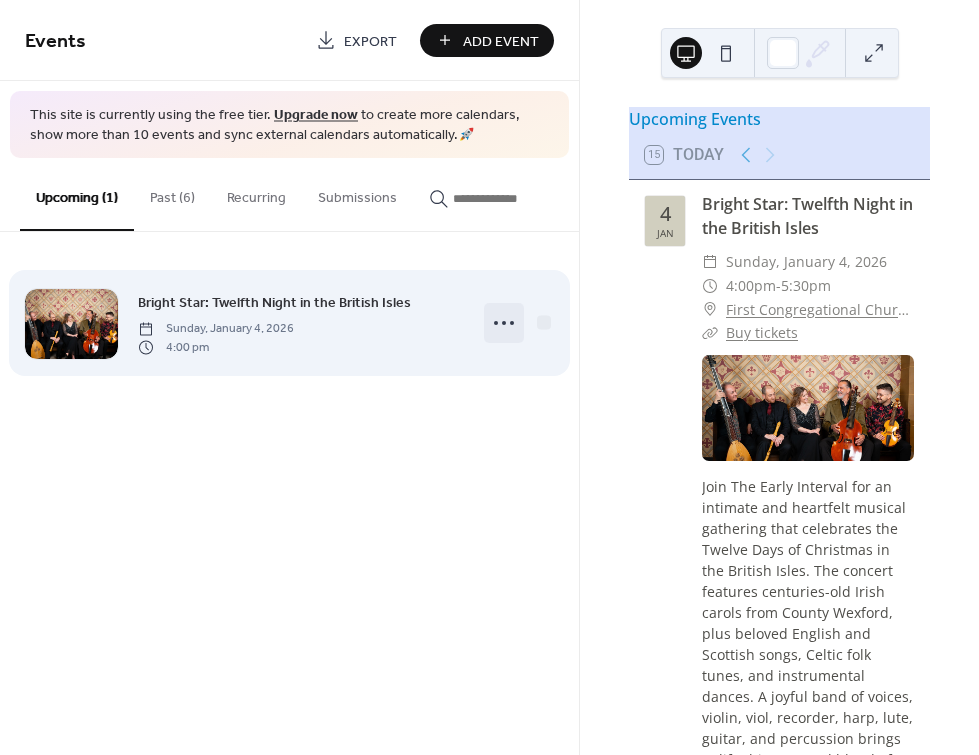 click 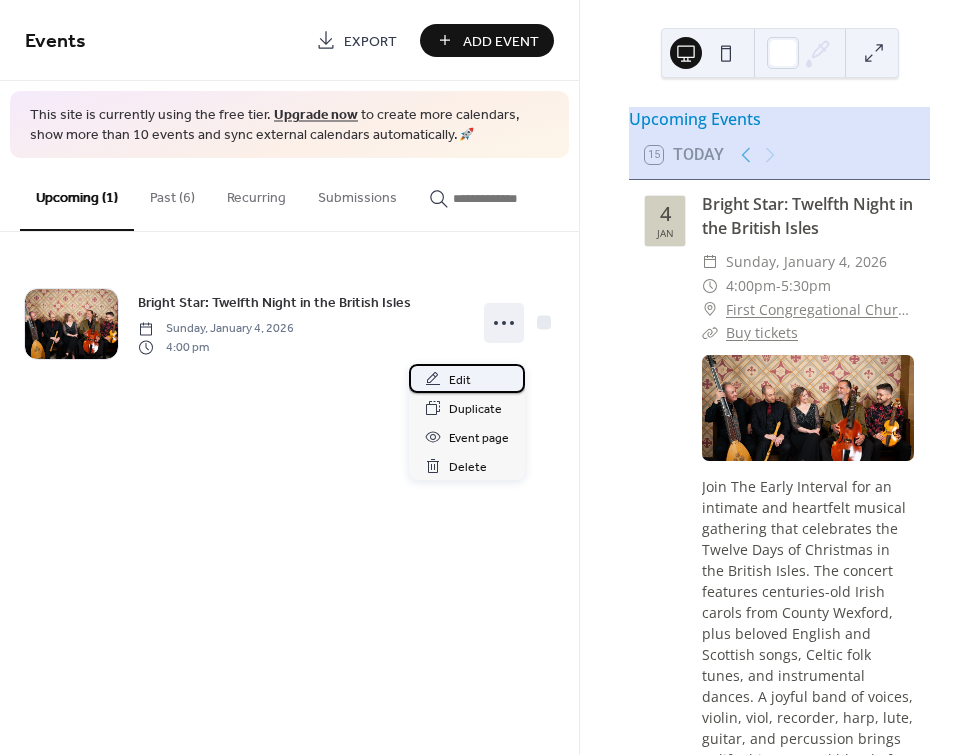 click on "Edit" at bounding box center (460, 380) 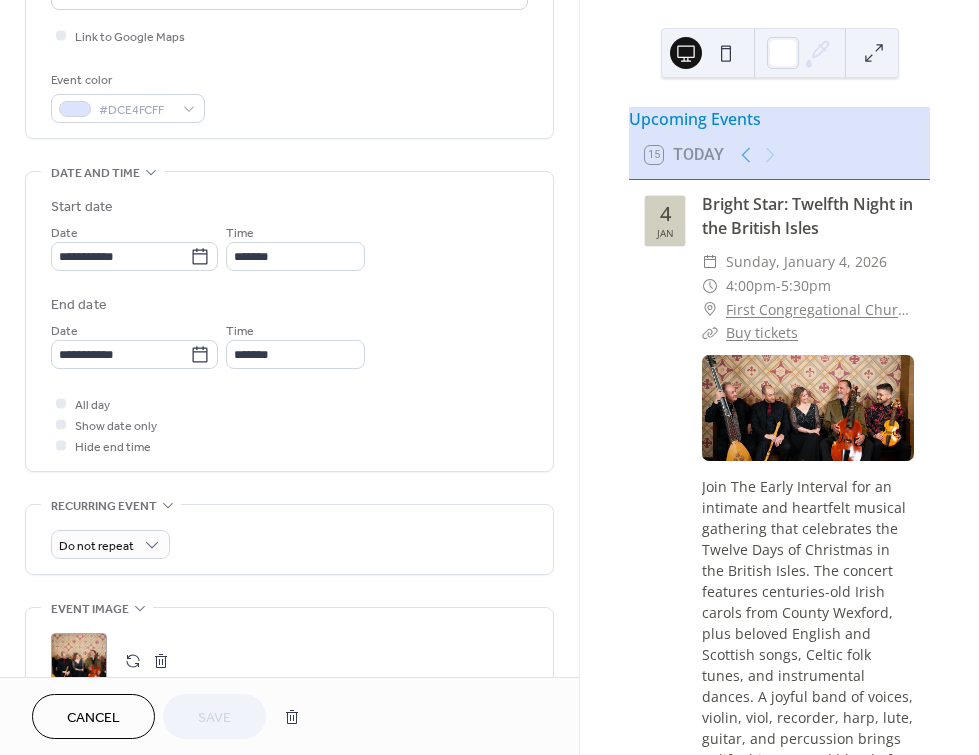scroll, scrollTop: 300, scrollLeft: 0, axis: vertical 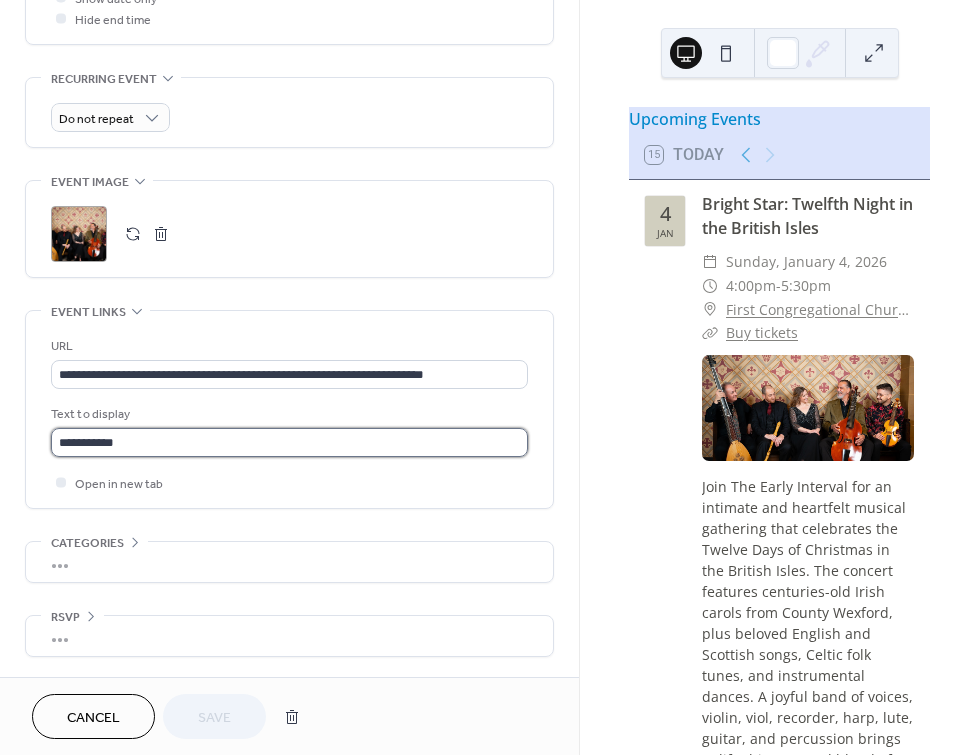 click on "**********" at bounding box center [289, 442] 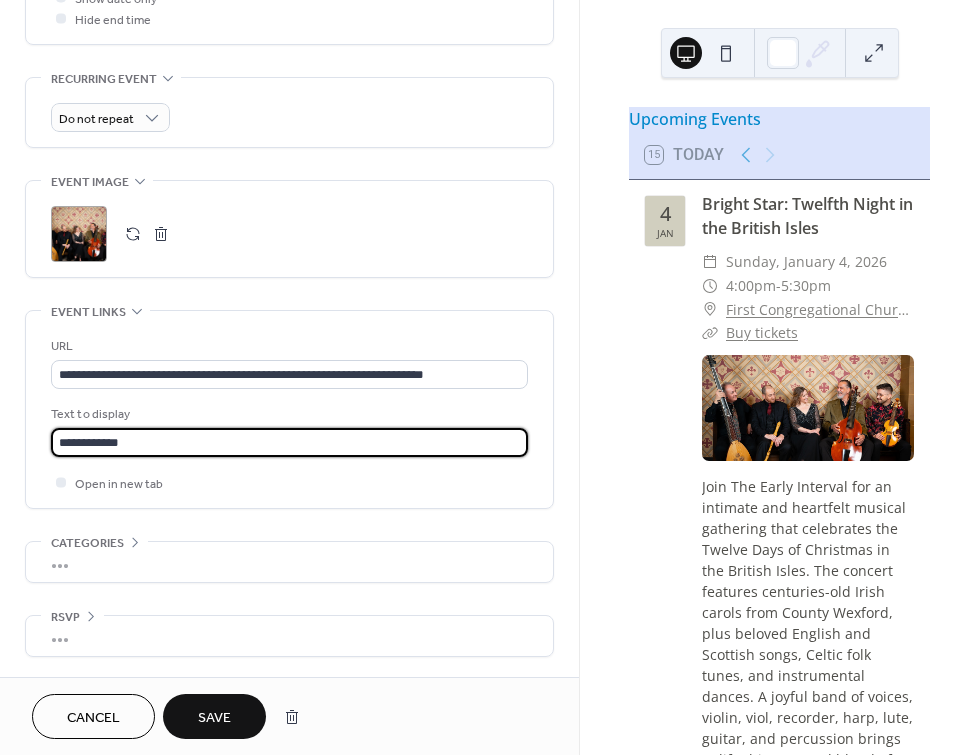type on "**********" 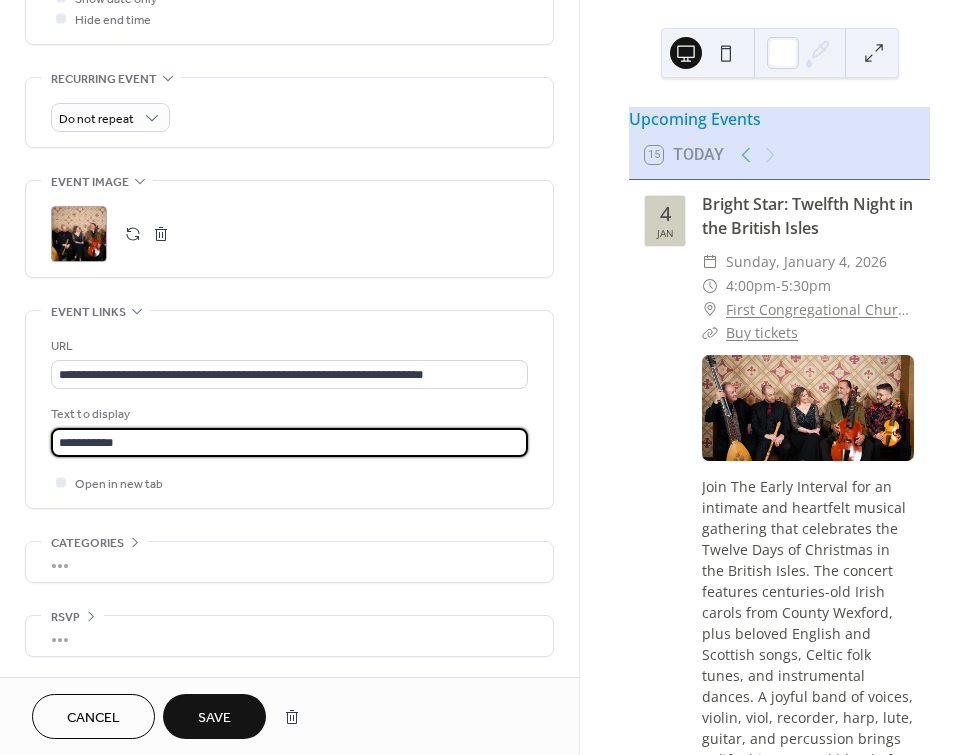click on "Save" at bounding box center [214, 718] 